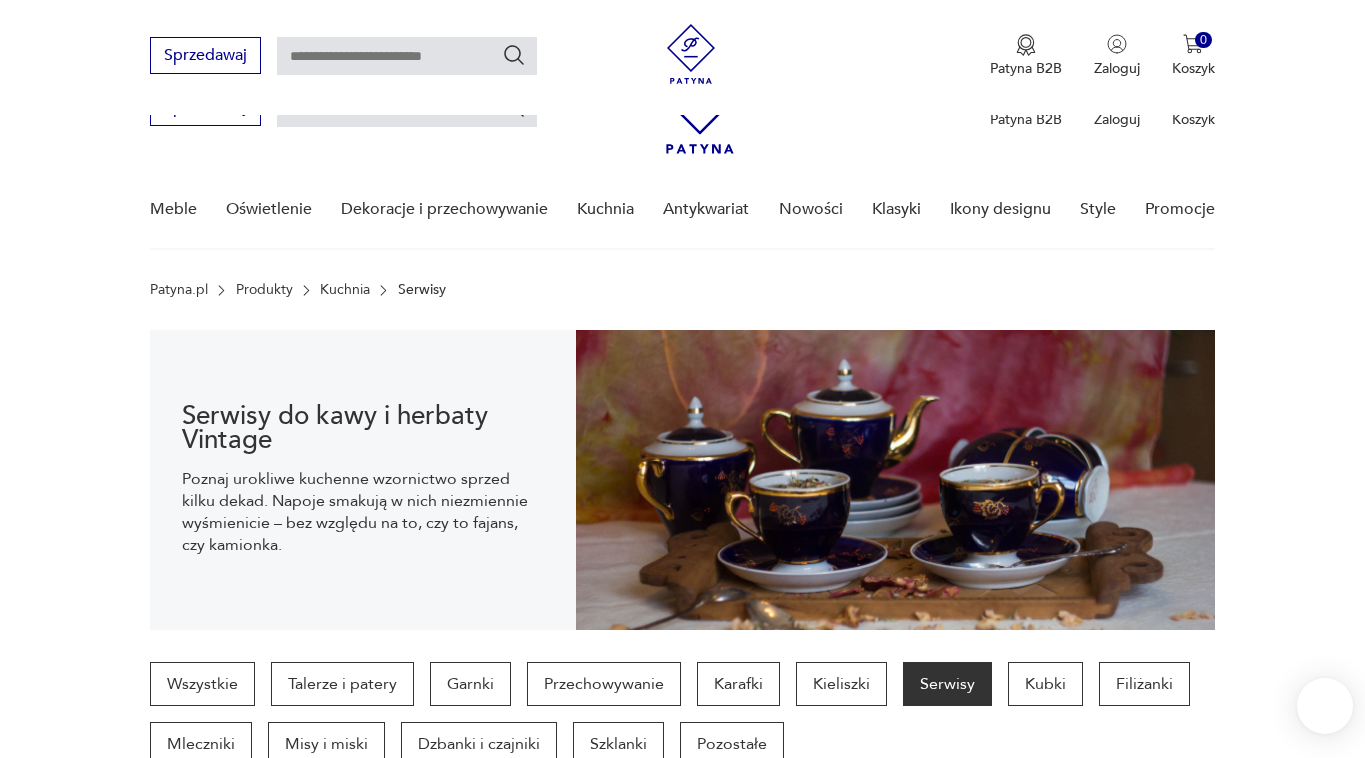 scroll, scrollTop: 615, scrollLeft: 0, axis: vertical 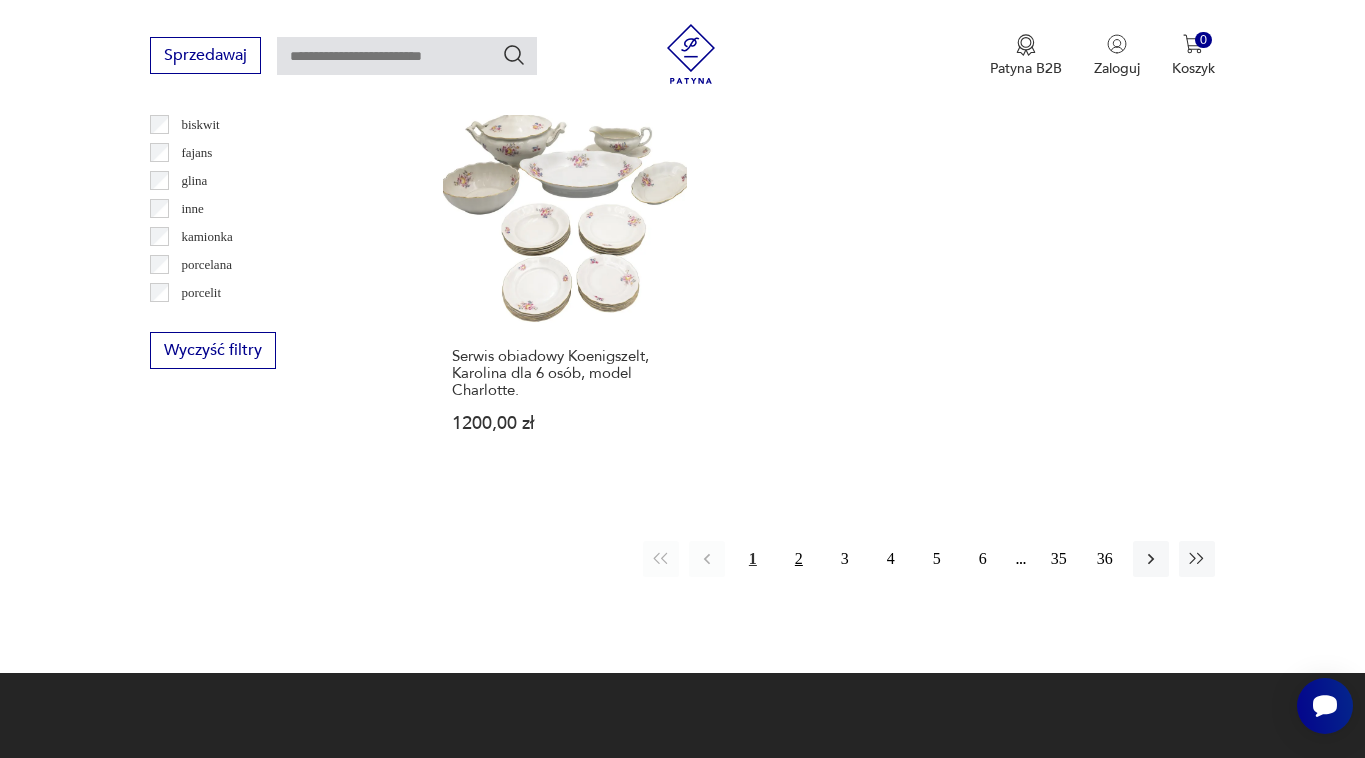click on "2" at bounding box center [799, 559] 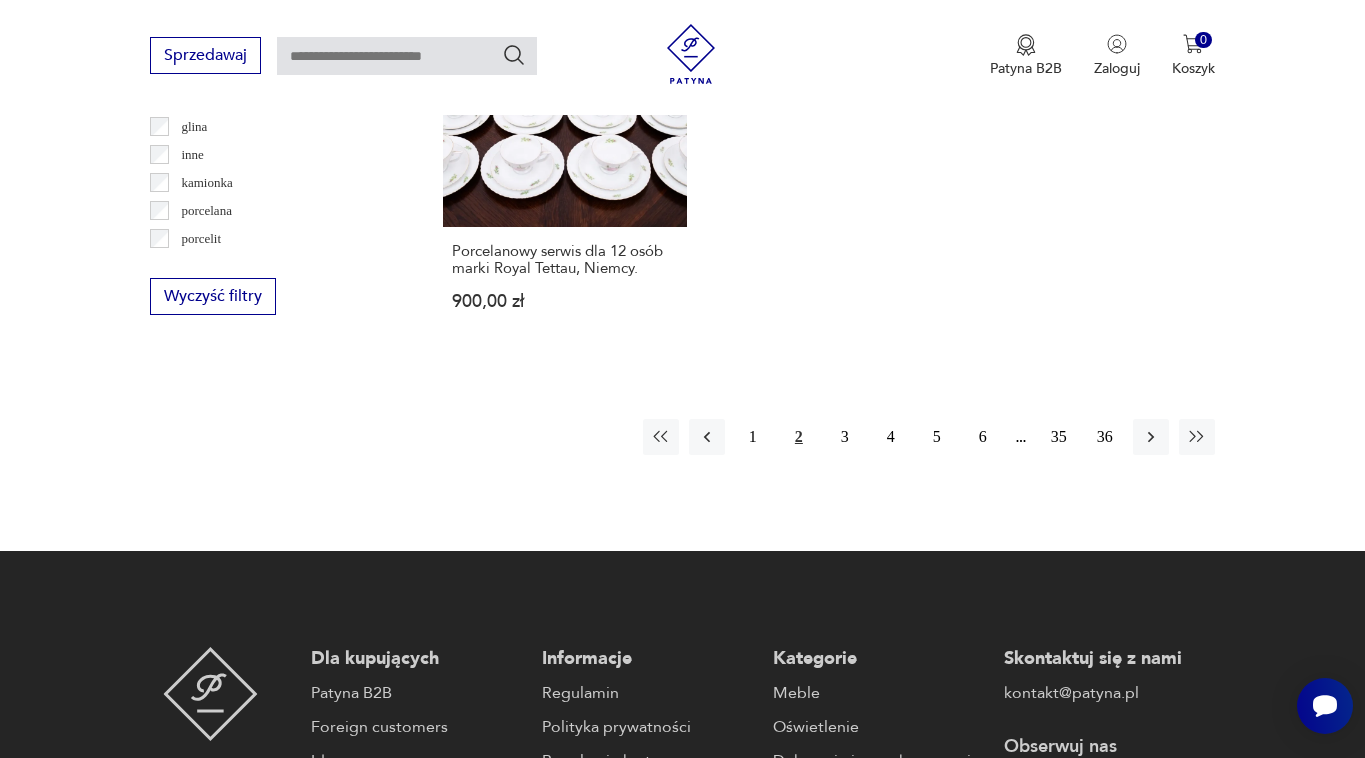 scroll, scrollTop: 2958, scrollLeft: 0, axis: vertical 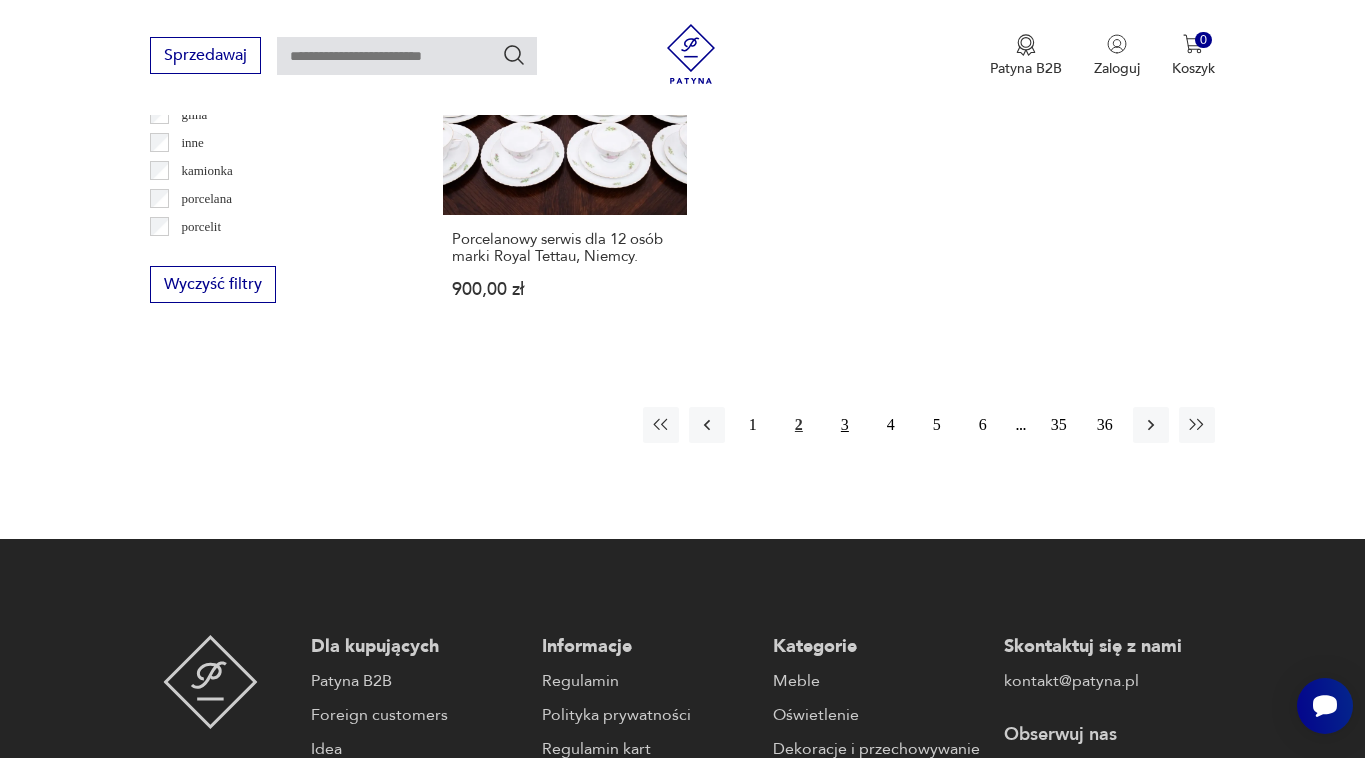 click on "3" at bounding box center [845, 425] 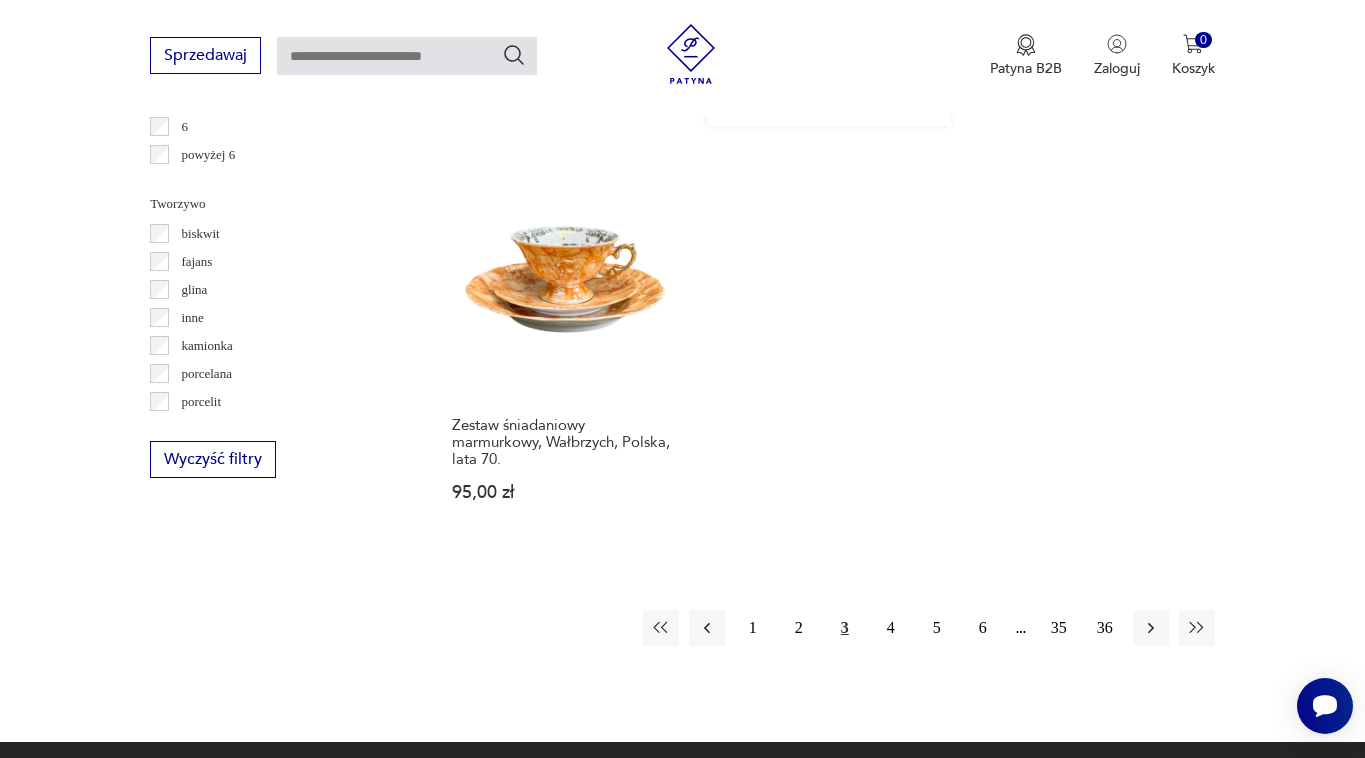scroll, scrollTop: 2800, scrollLeft: 0, axis: vertical 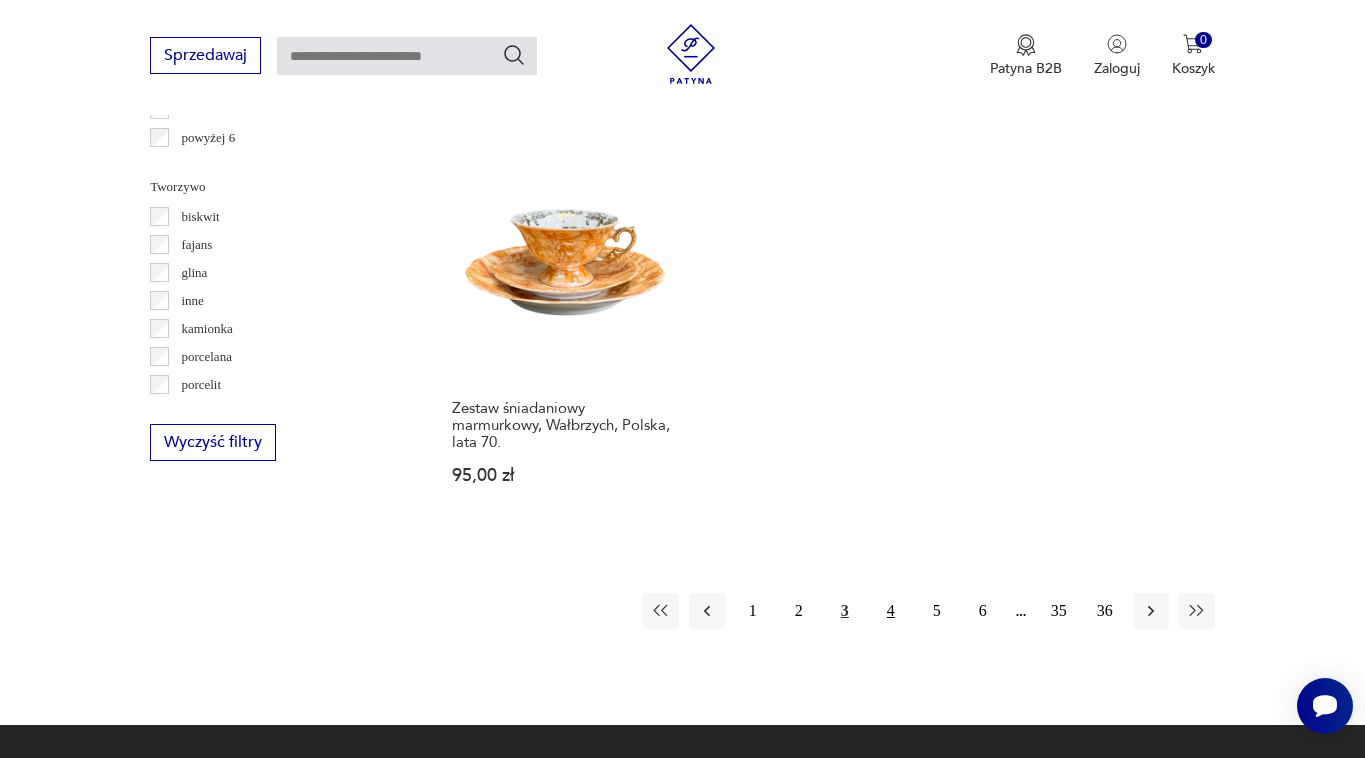click on "4" at bounding box center [891, 611] 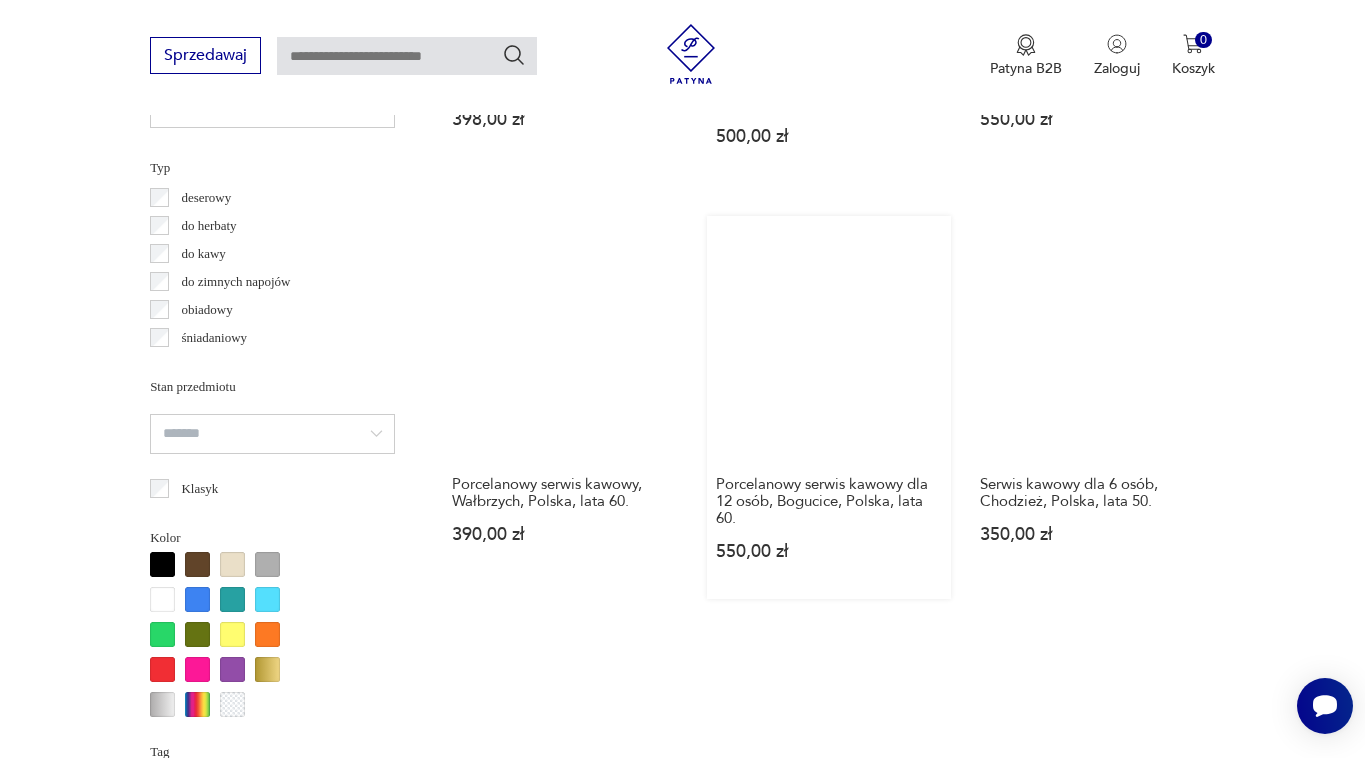 scroll, scrollTop: 1498, scrollLeft: 0, axis: vertical 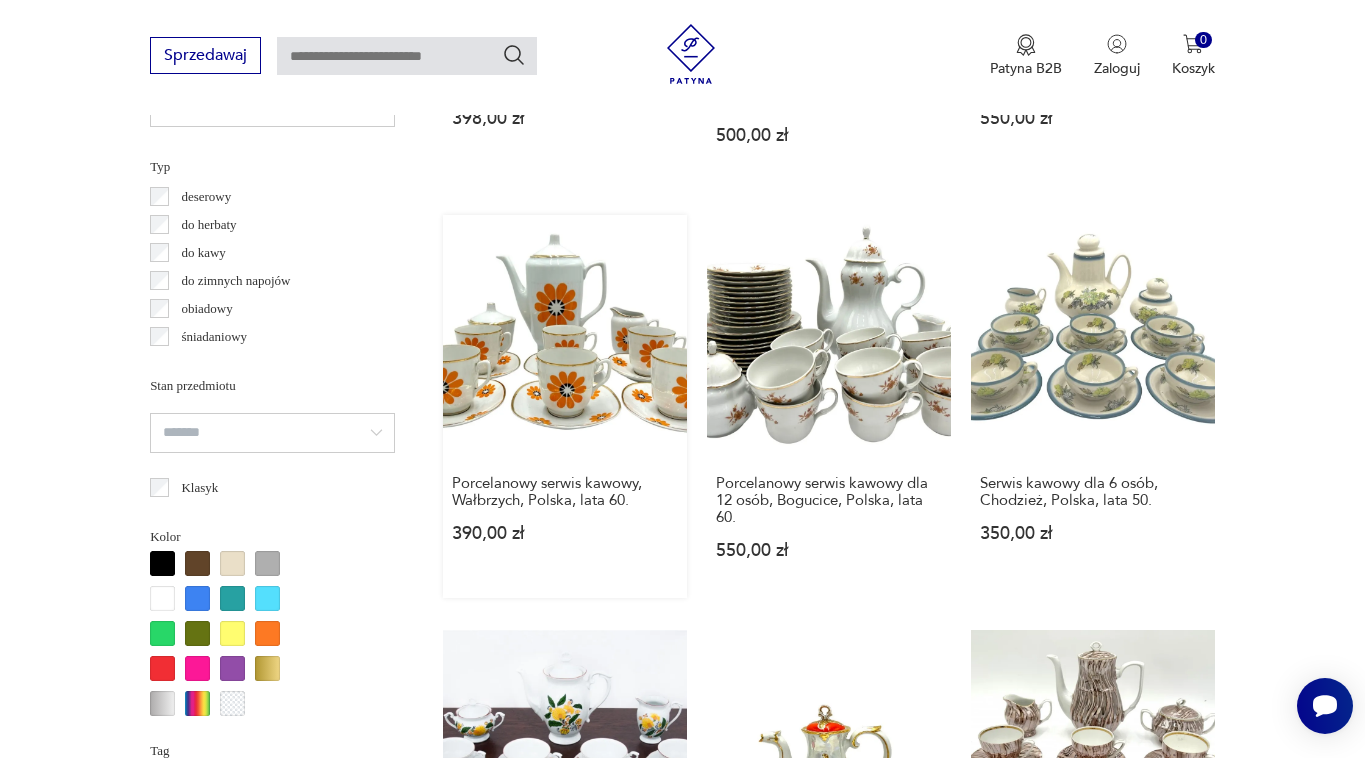 click on "Porcelanowy serwis kawowy, [CITY], [COUNTRY], lata [DECADE]. 390,00 zł" at bounding box center (565, 406) 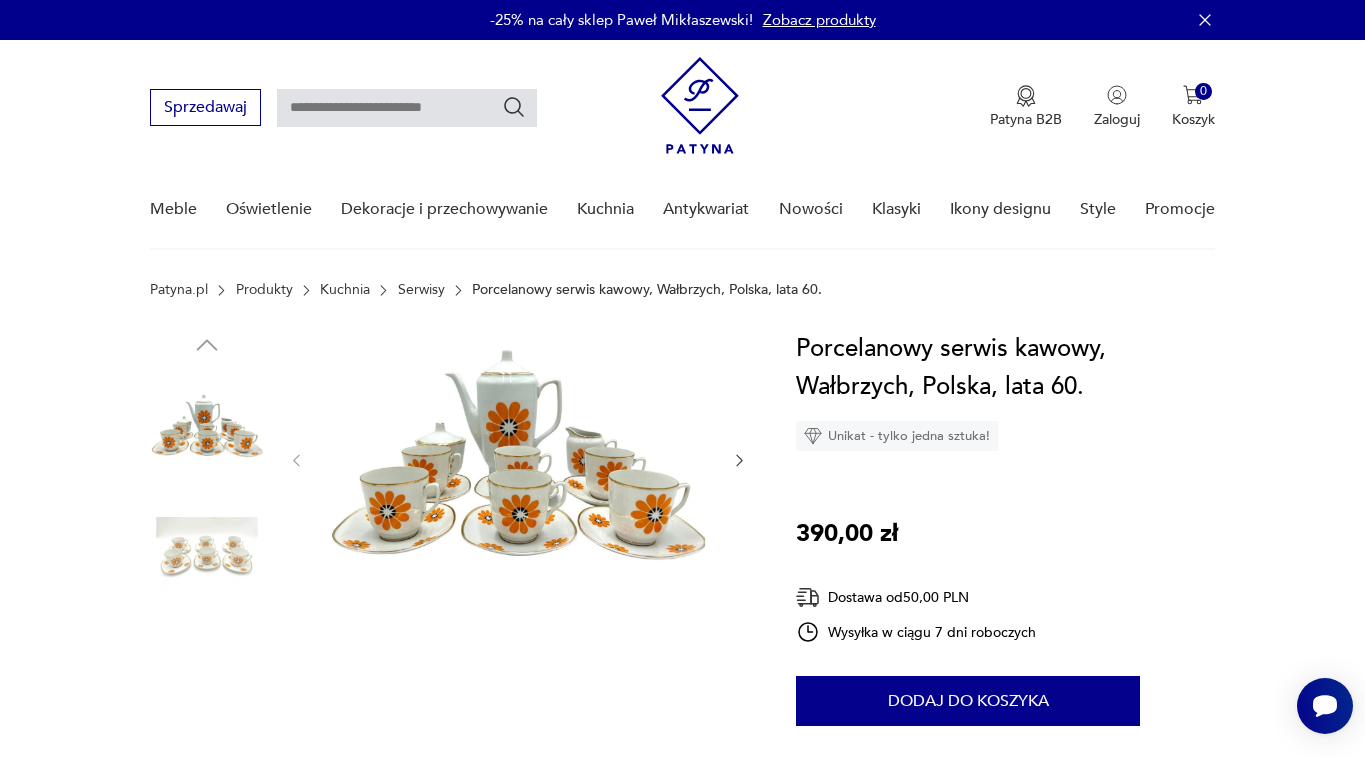 scroll, scrollTop: 0, scrollLeft: 0, axis: both 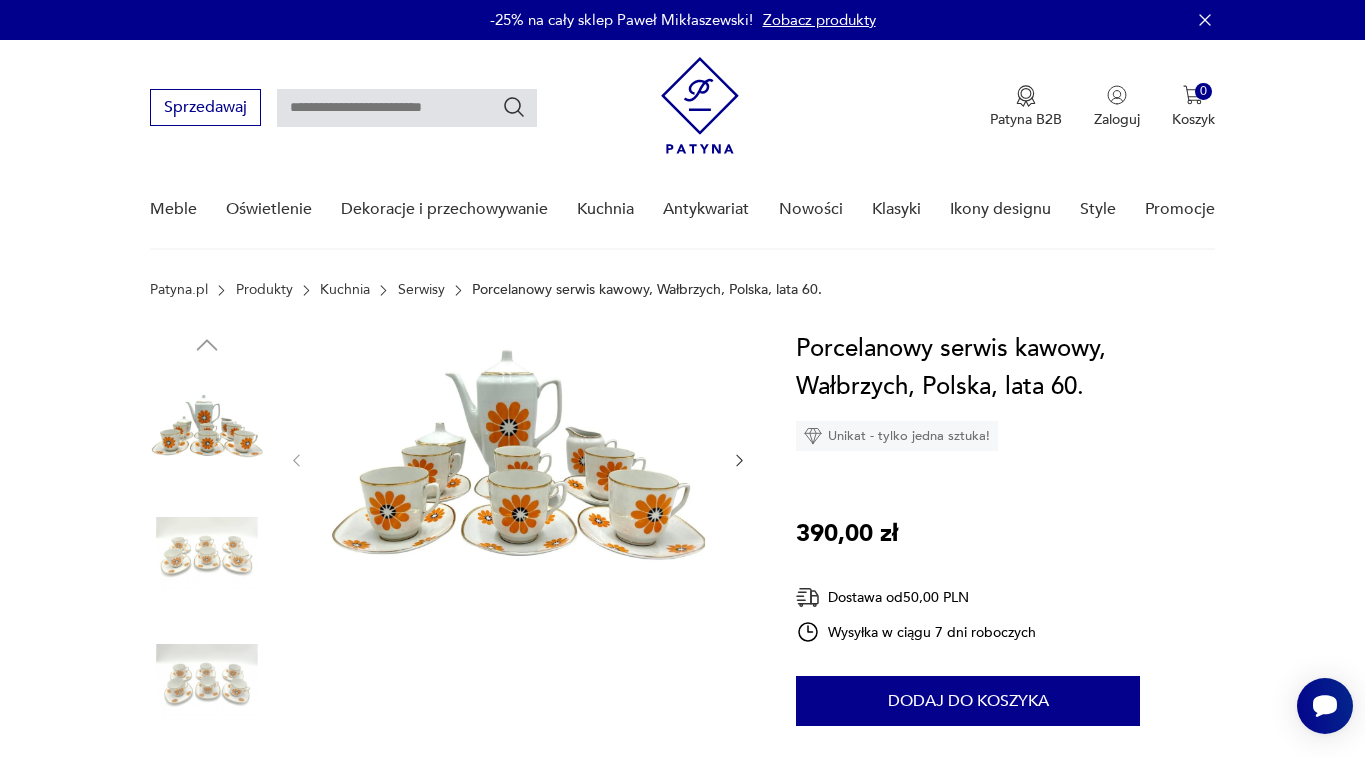 click at bounding box center (207, 555) 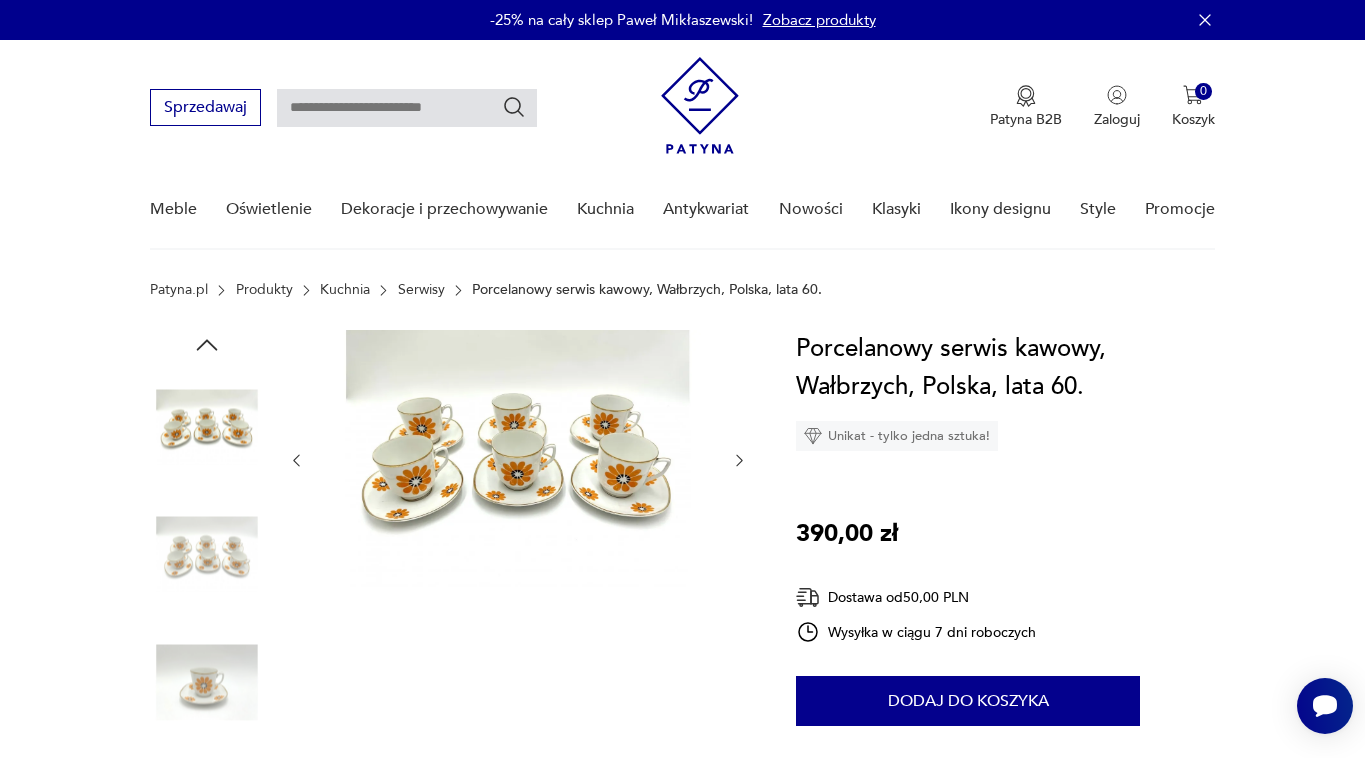 click at bounding box center [207, 682] 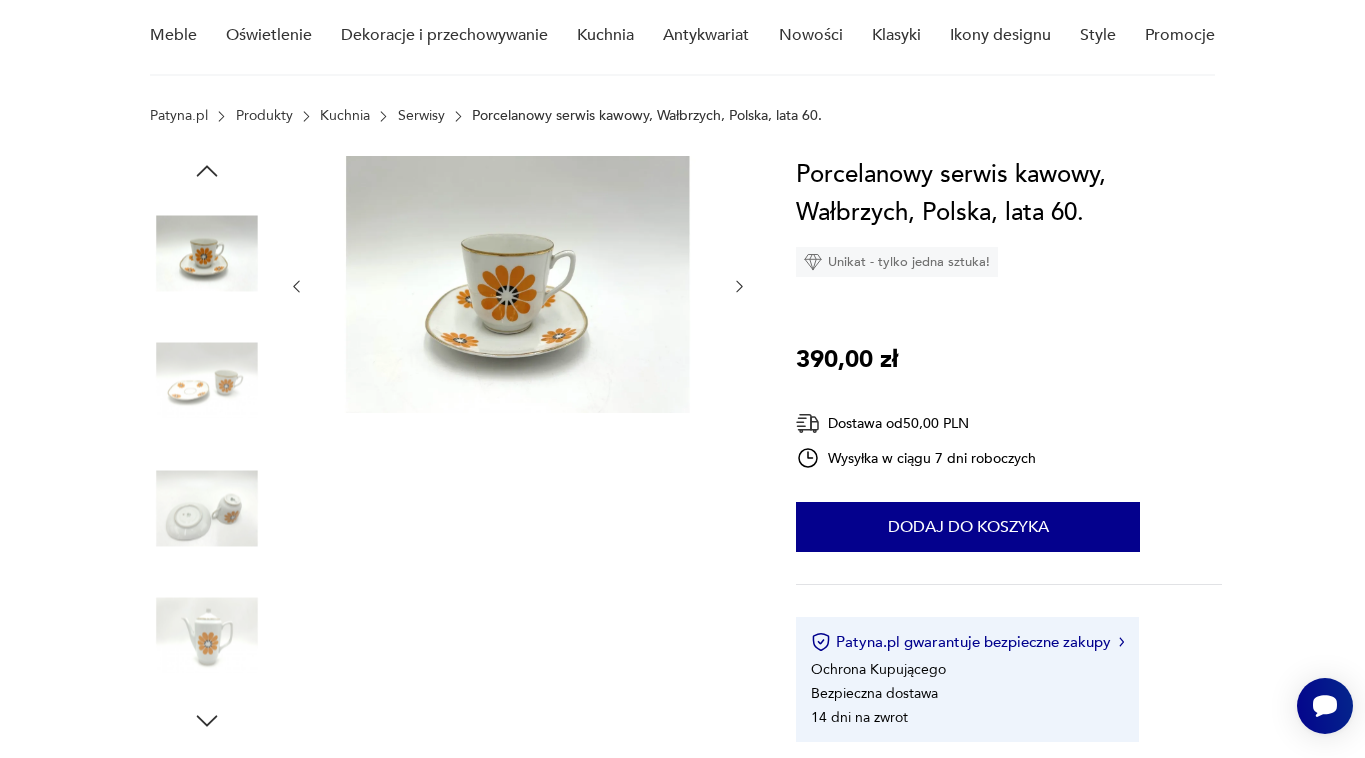 scroll, scrollTop: 174, scrollLeft: 0, axis: vertical 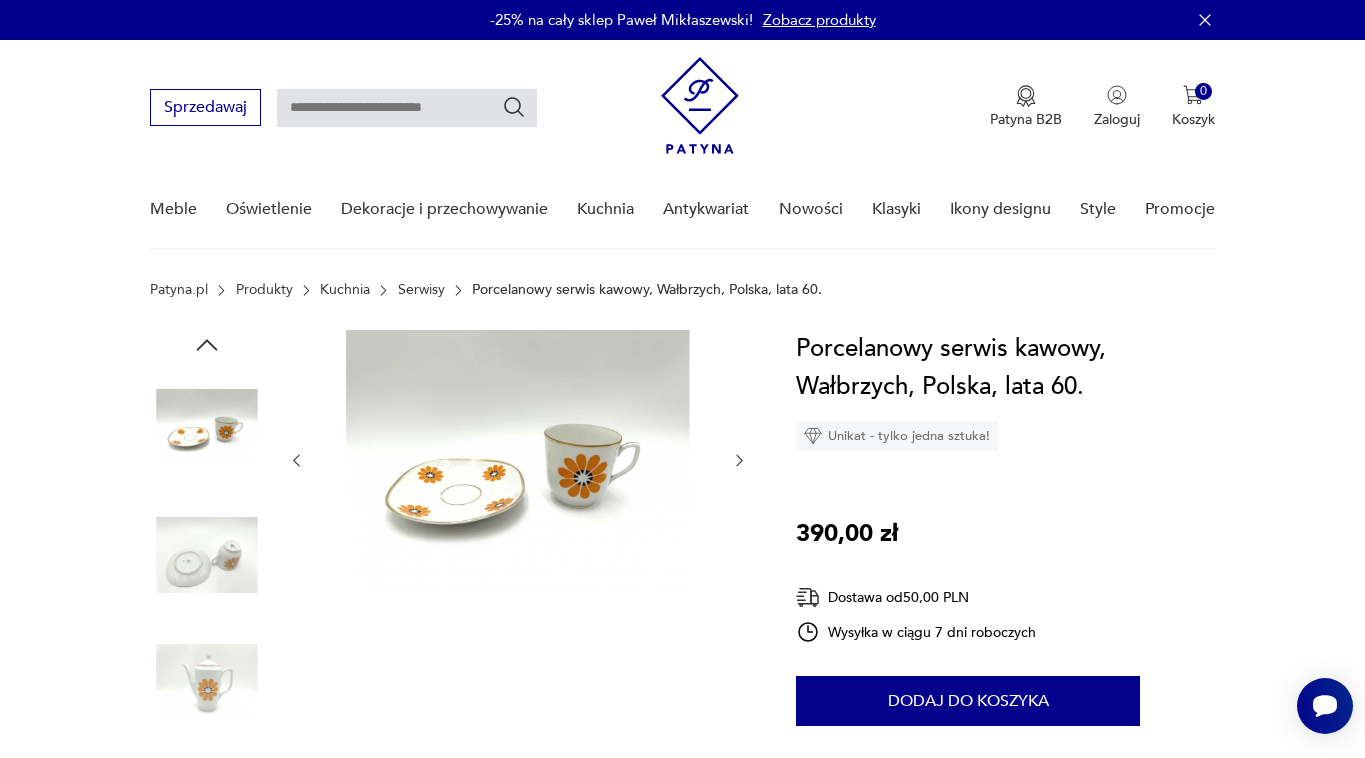 click 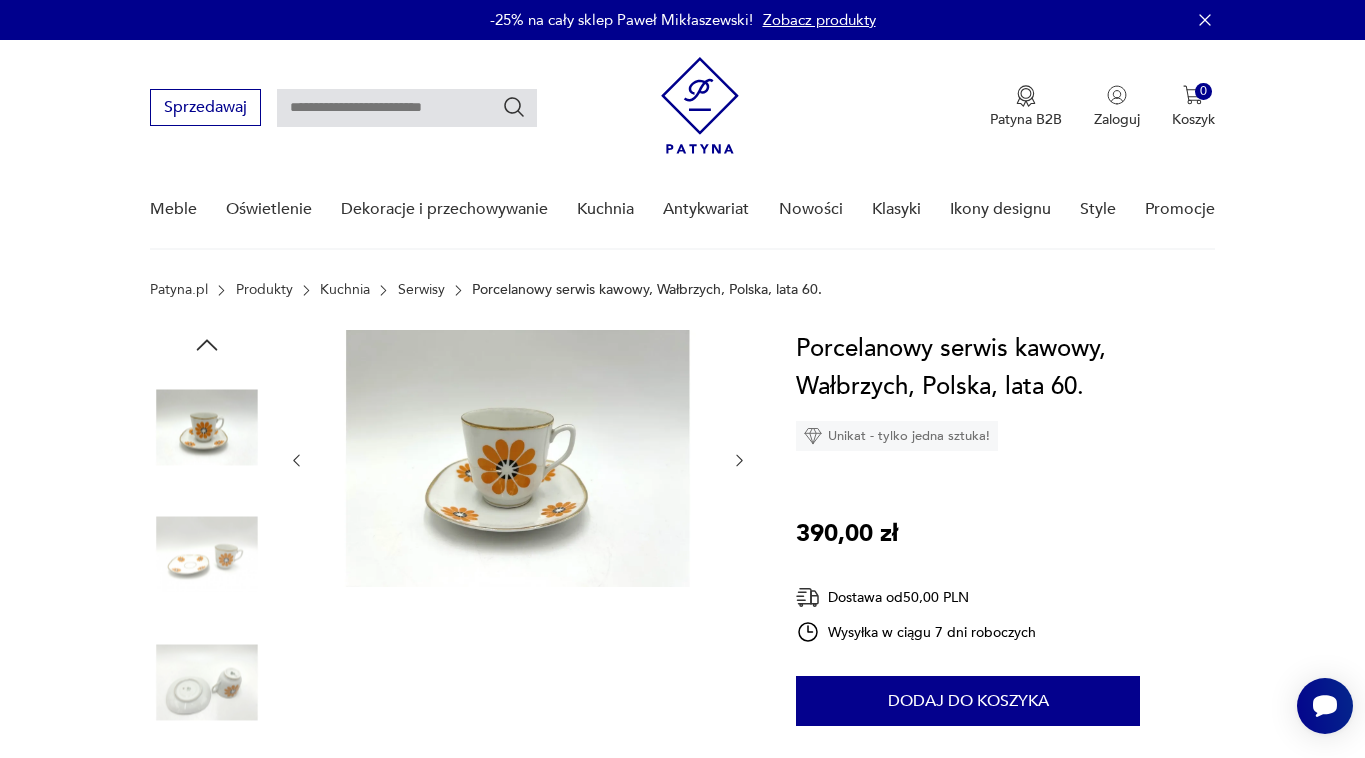 click 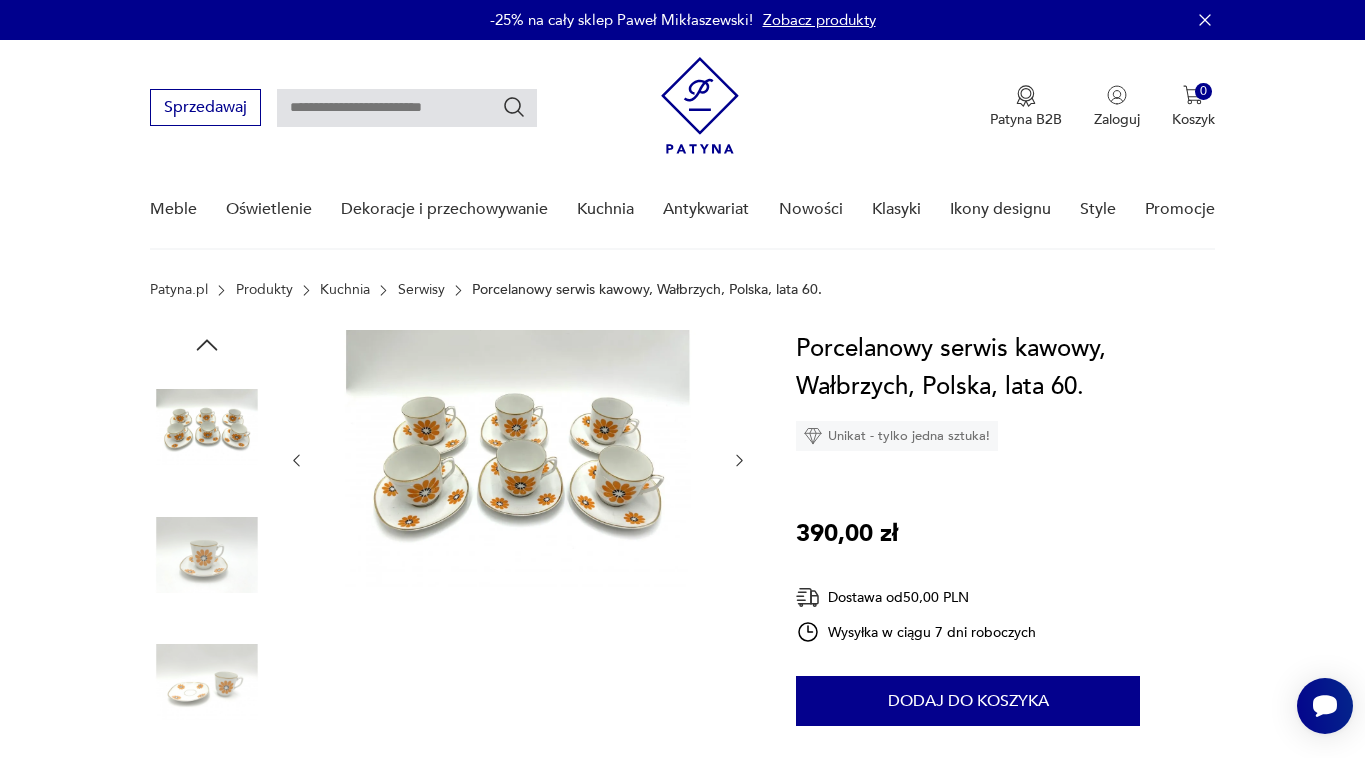 click 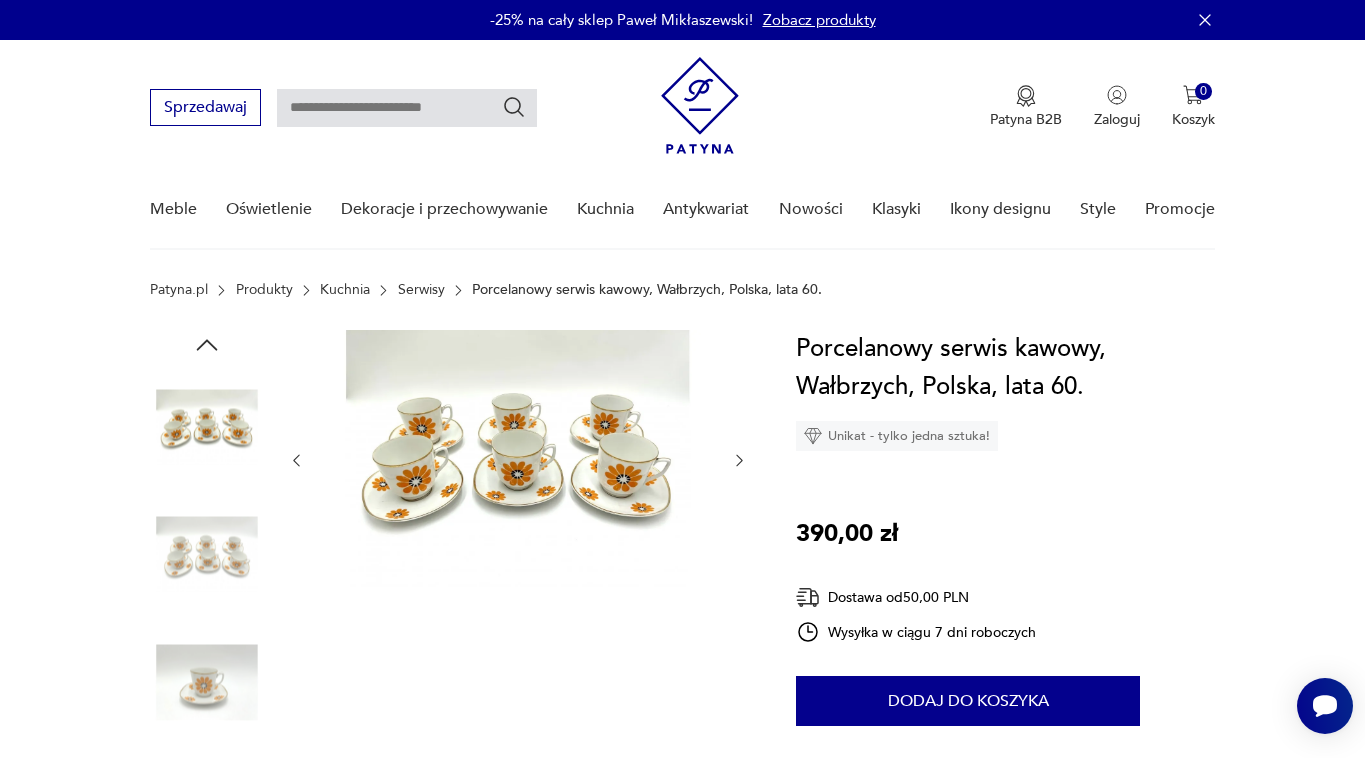 click 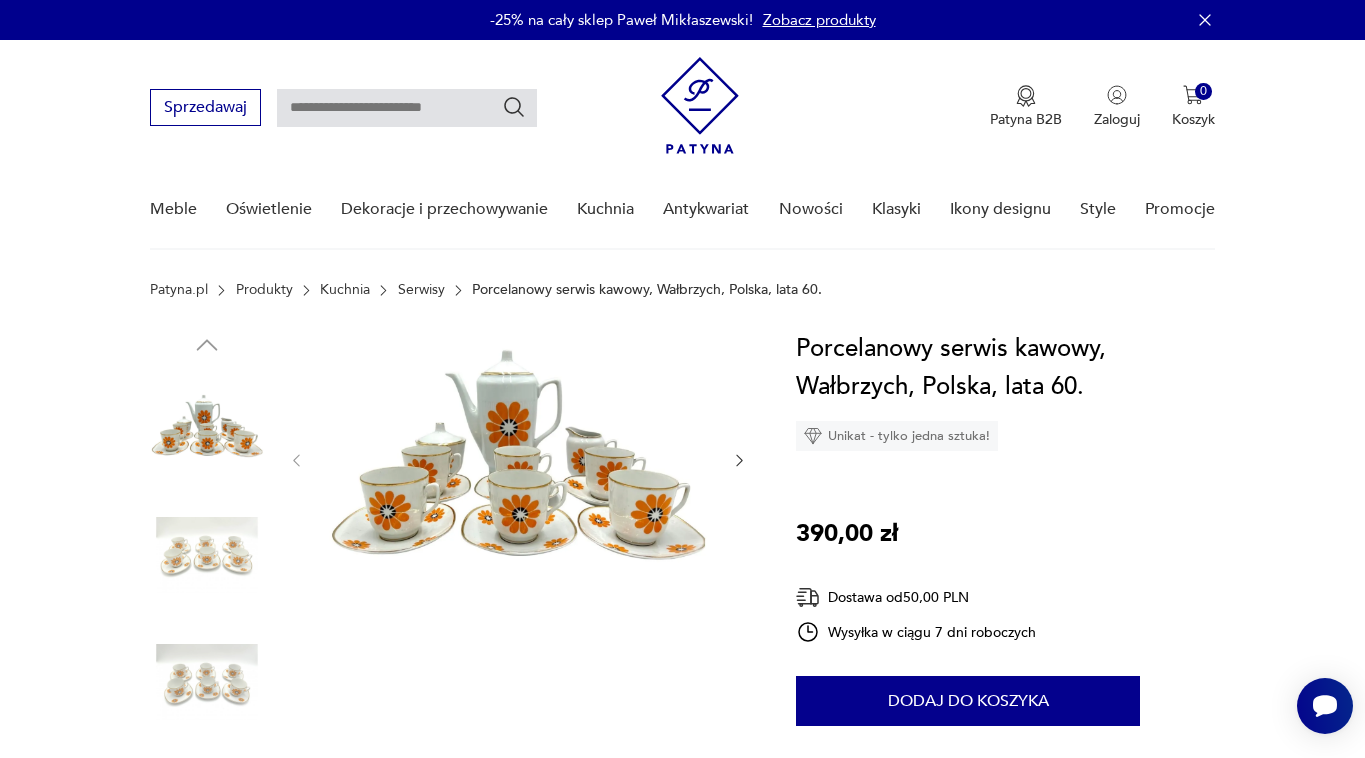 scroll, scrollTop: 0, scrollLeft: 0, axis: both 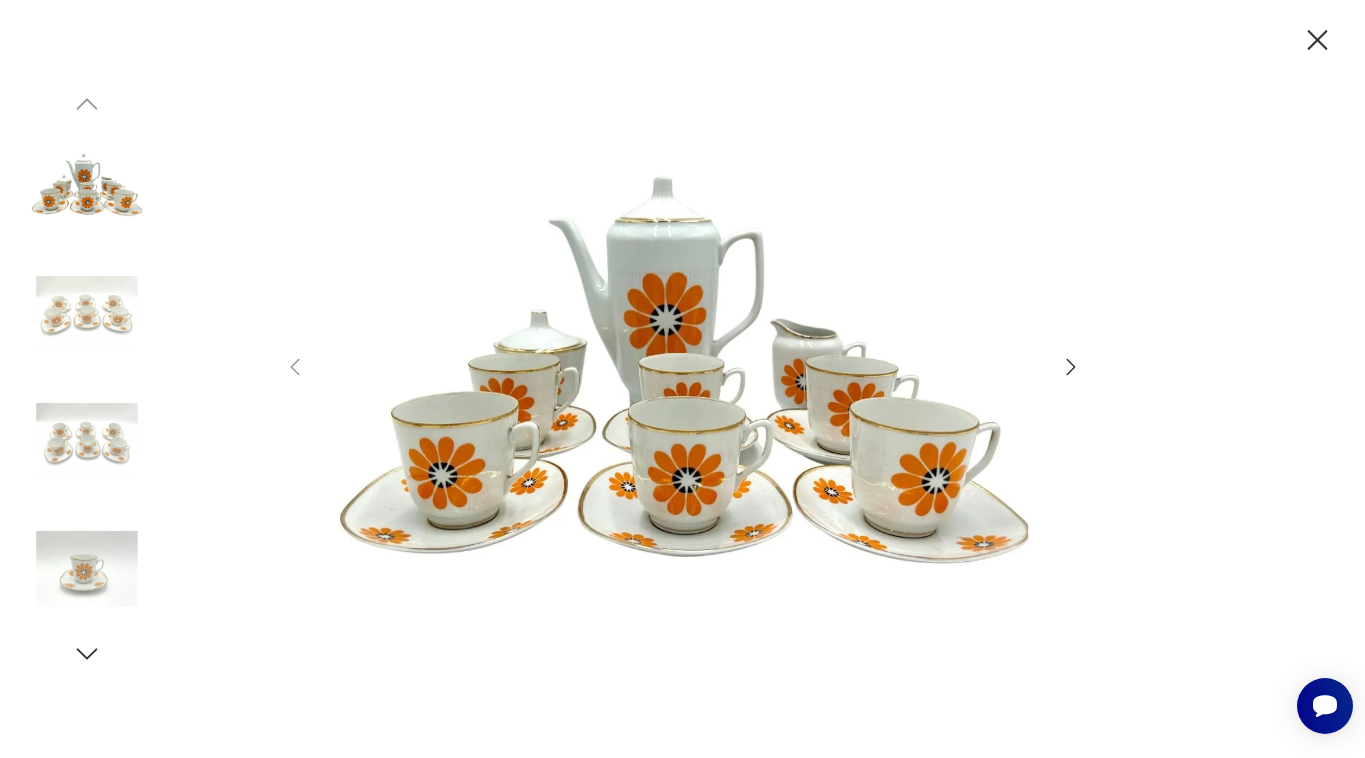 click at bounding box center (683, 377) 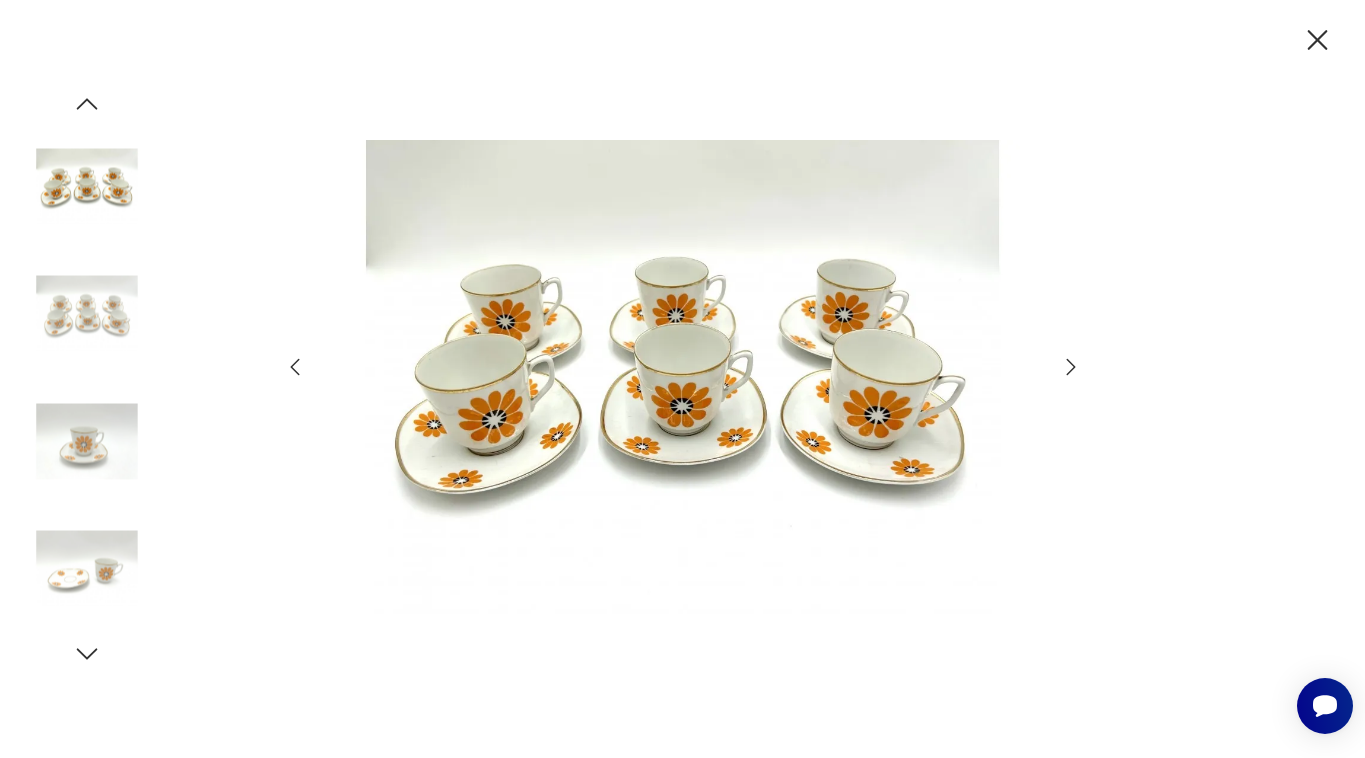 click at bounding box center (87, 441) 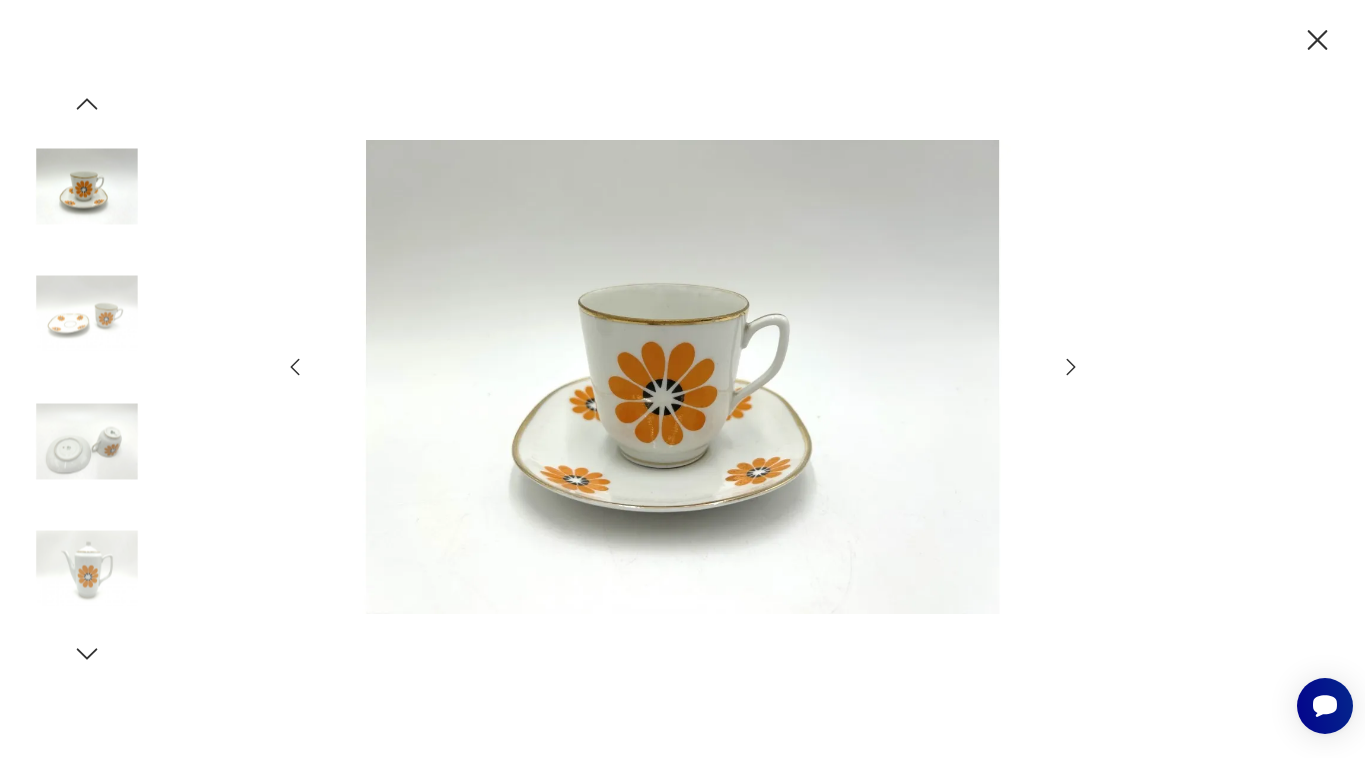 click at bounding box center [683, 377] 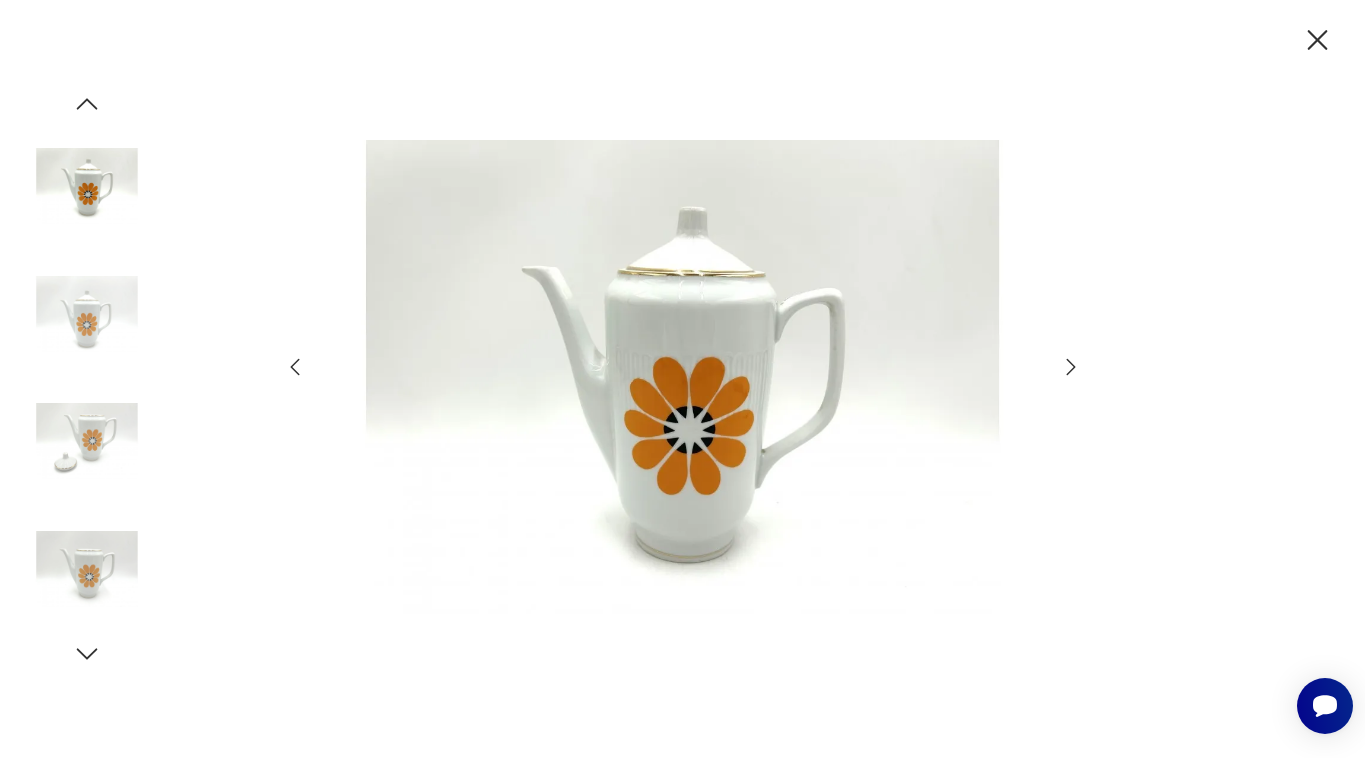 click at bounding box center [87, 569] 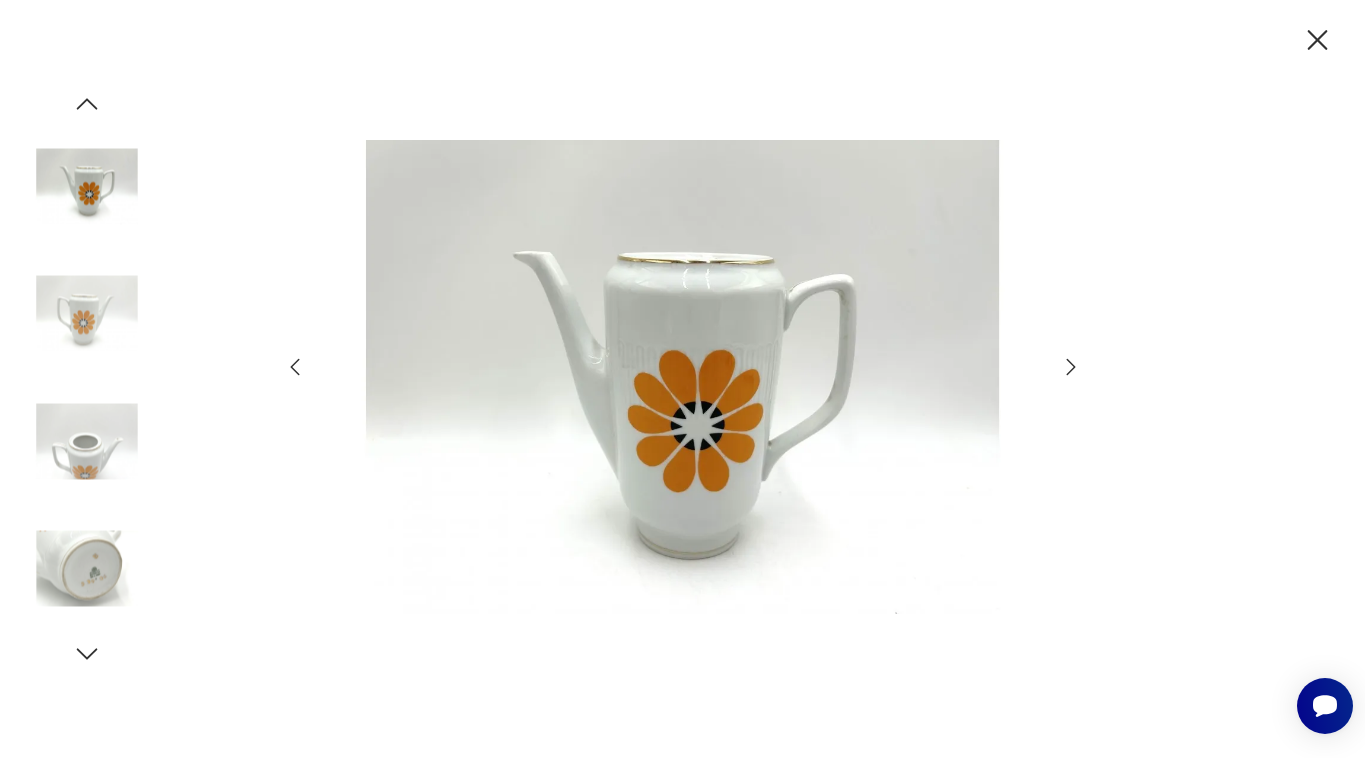 click at bounding box center (87, 569) 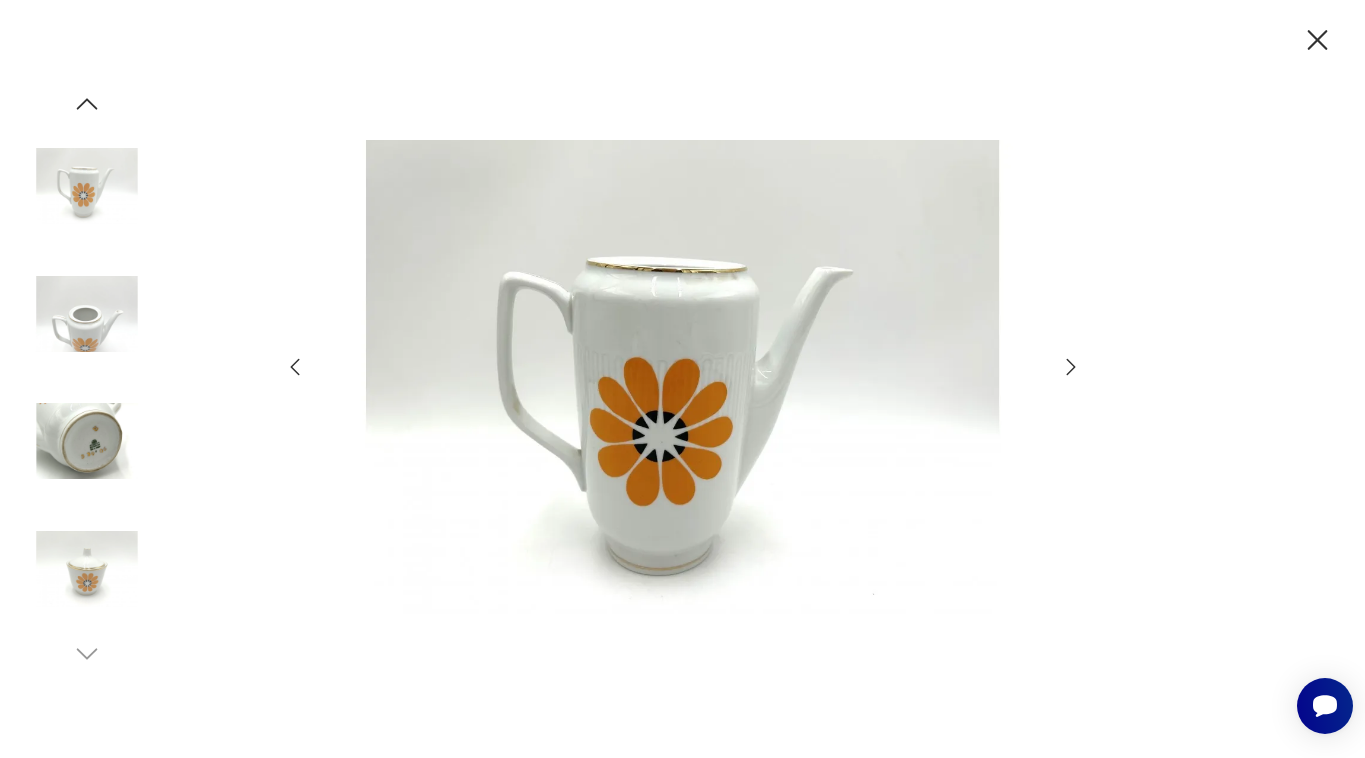 click at bounding box center (87, 441) 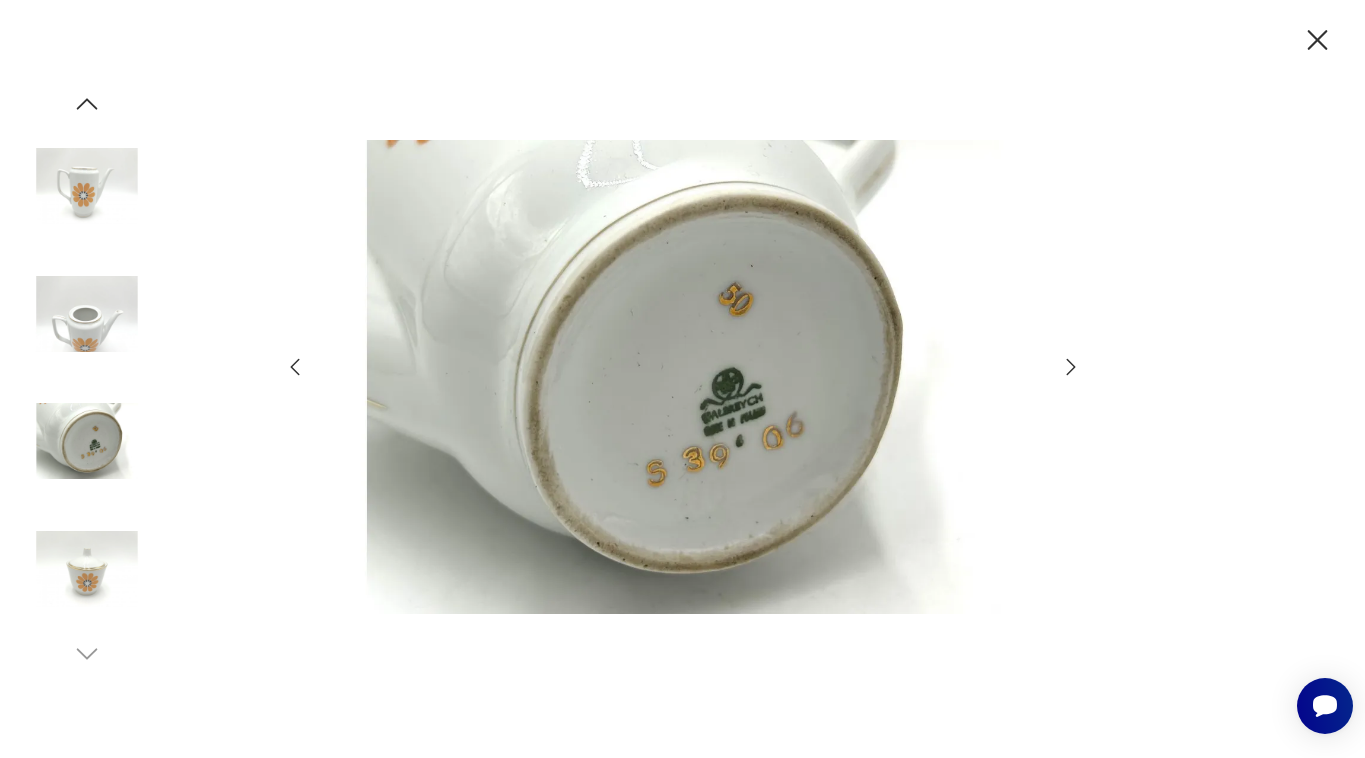 click at bounding box center (87, 569) 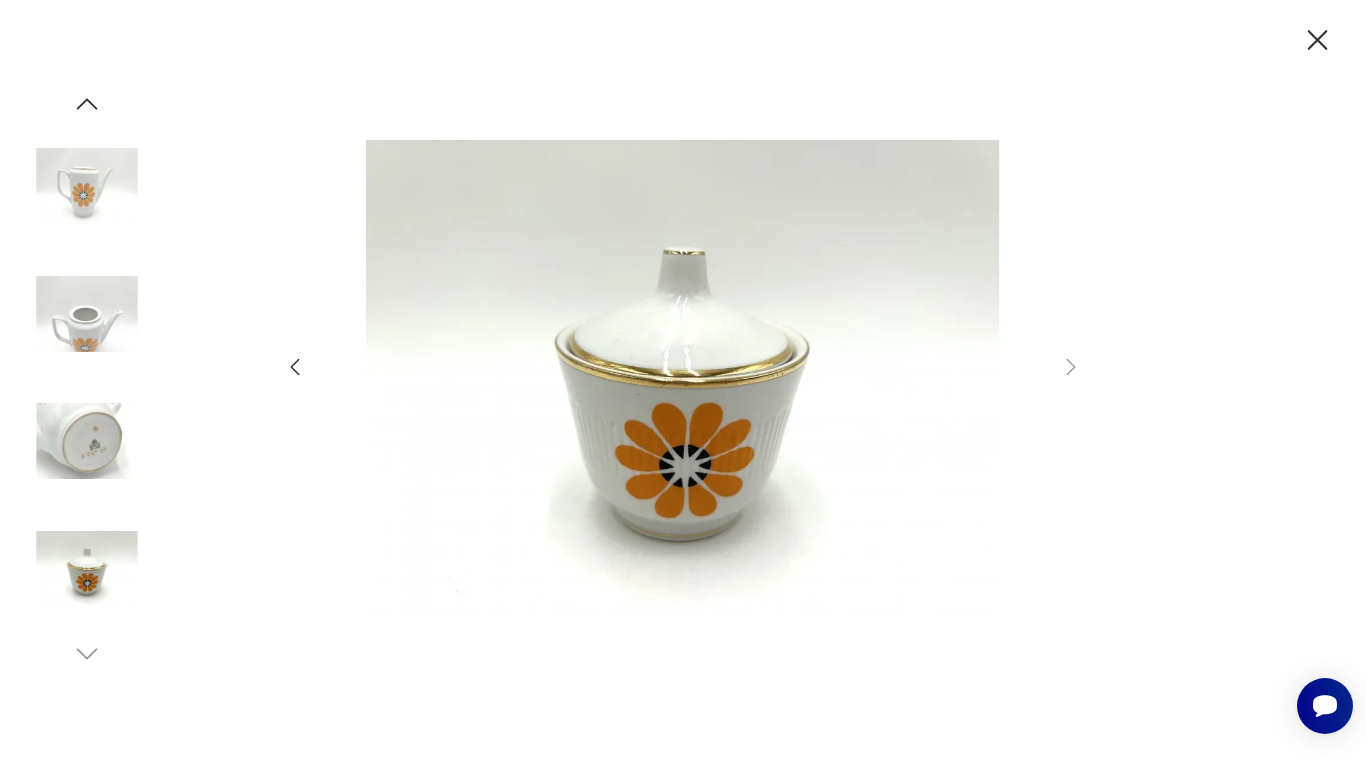 click 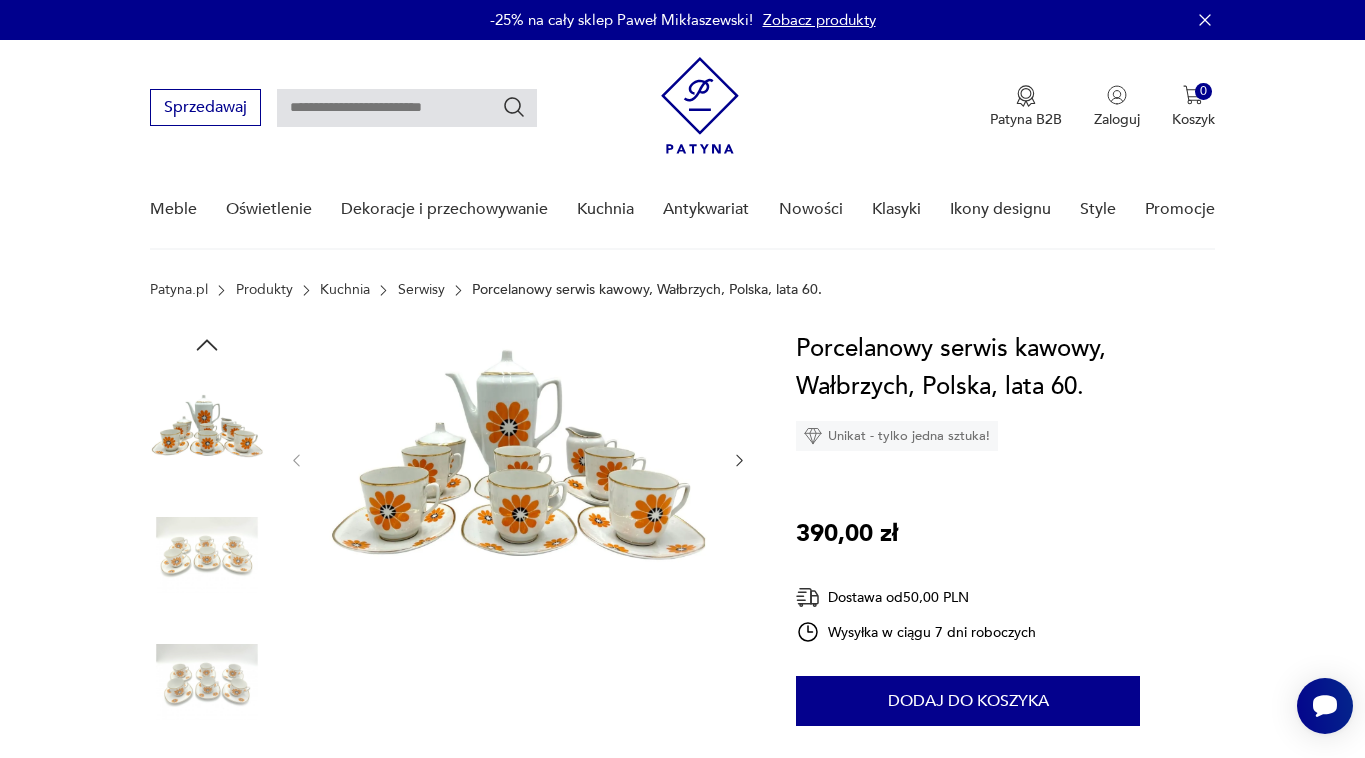 click on "Serwisy" at bounding box center [421, 290] 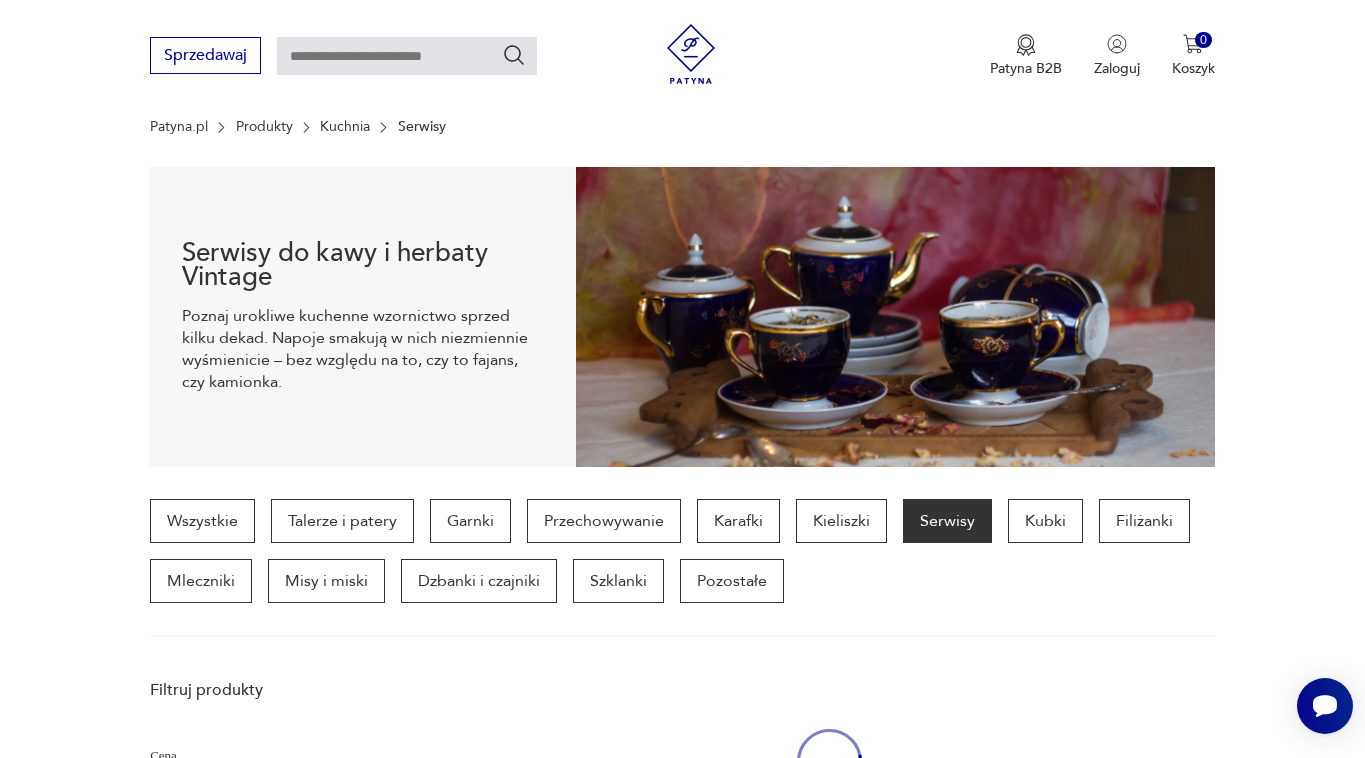 scroll, scrollTop: 200, scrollLeft: 0, axis: vertical 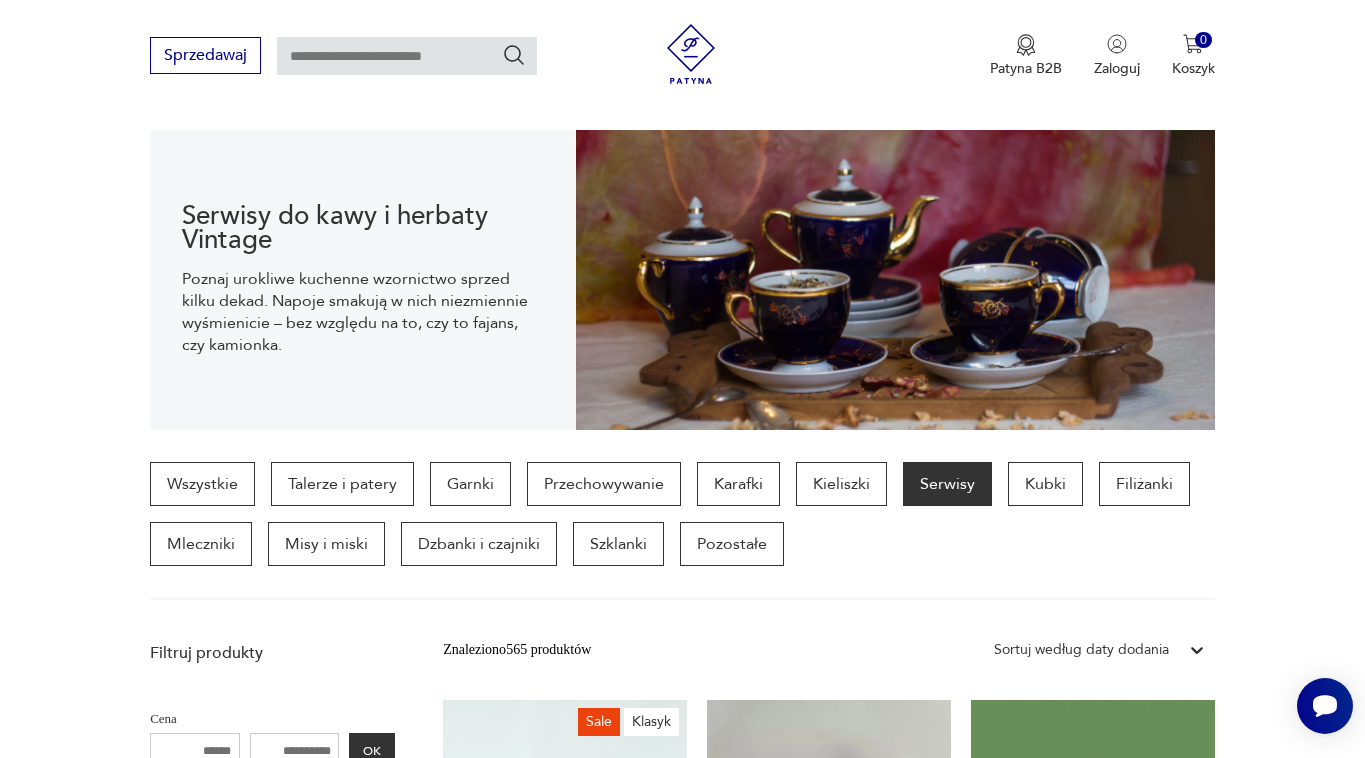 click on "Poznaj urokliwe kuchenne wzornictwo sprzed kilku dekad. Napoje smakują w nich niezmiennie wyśmienicie – bez względu na to, czy to fajans, czy kamionka." at bounding box center [363, 312] 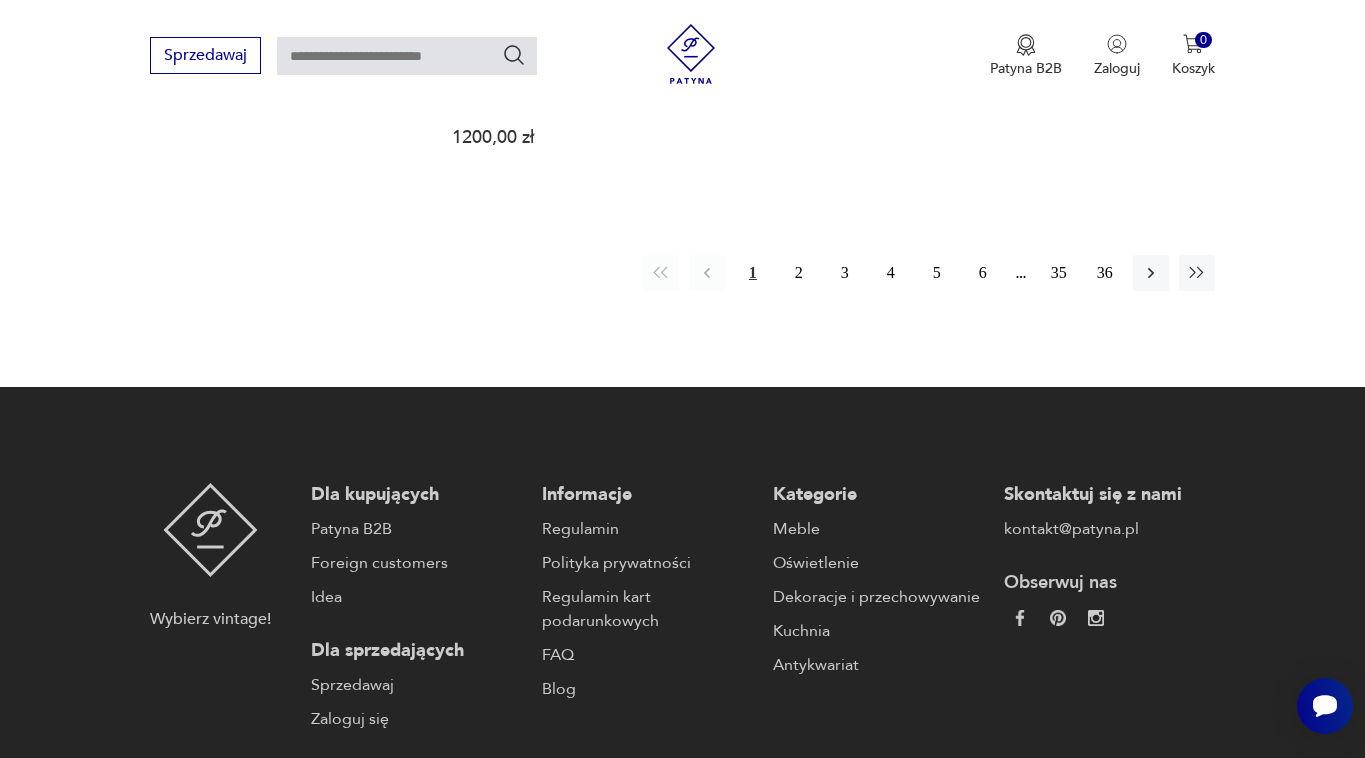 scroll, scrollTop: 3192, scrollLeft: 0, axis: vertical 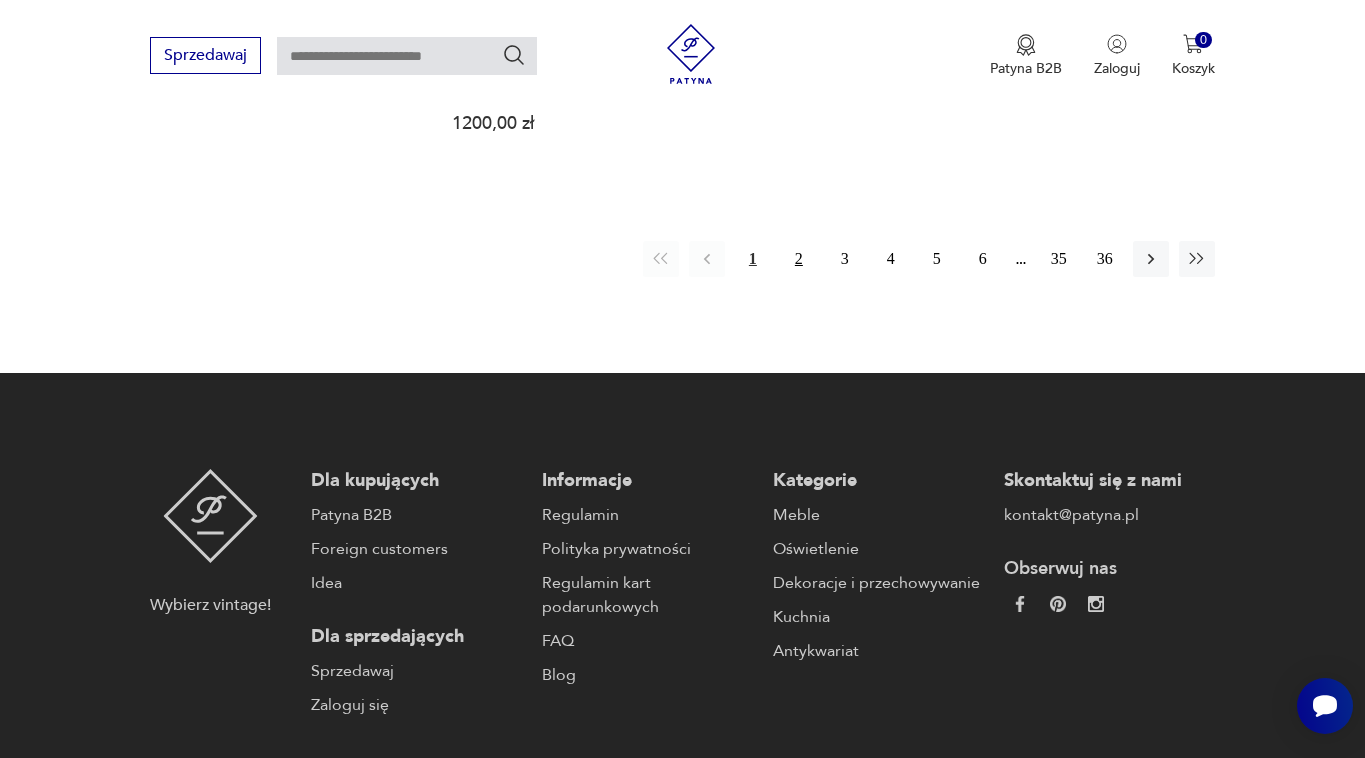 click on "2" at bounding box center [799, 259] 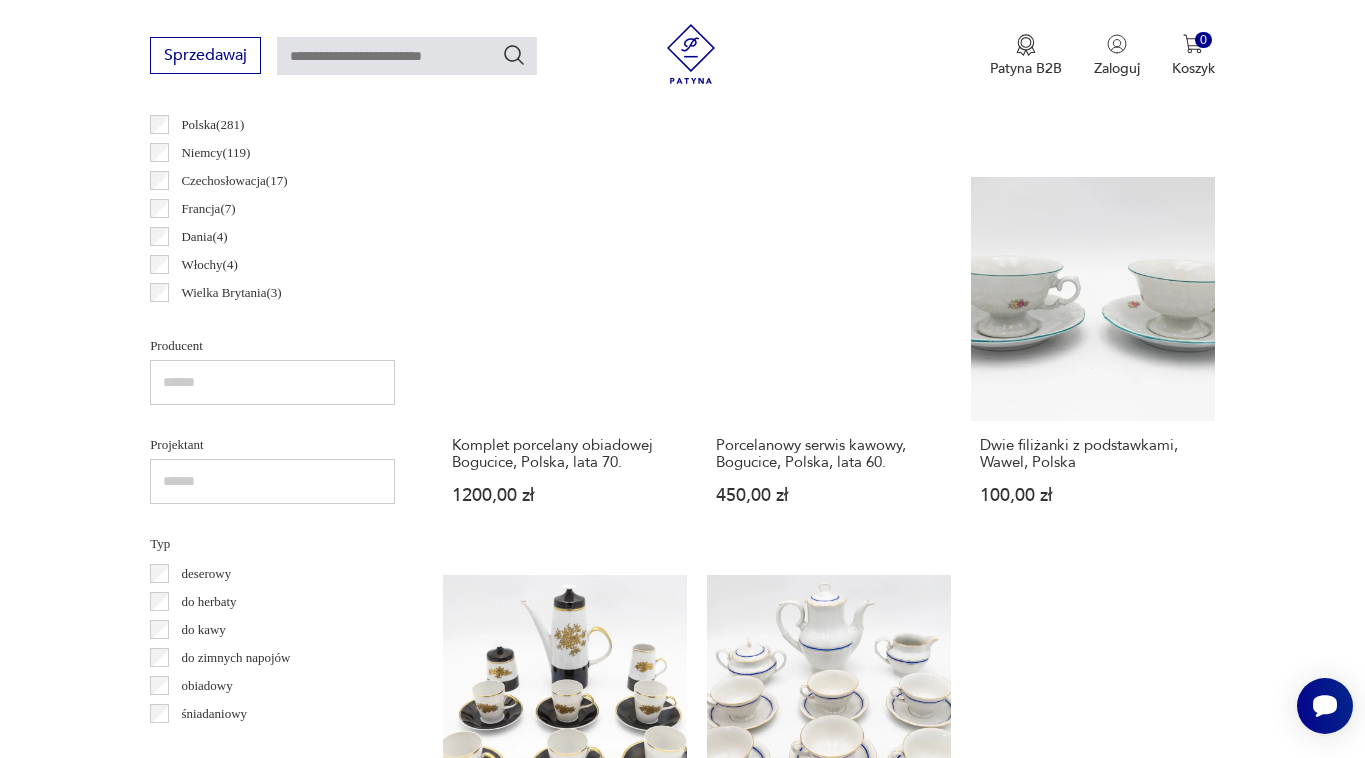 scroll, scrollTop: 1151, scrollLeft: 0, axis: vertical 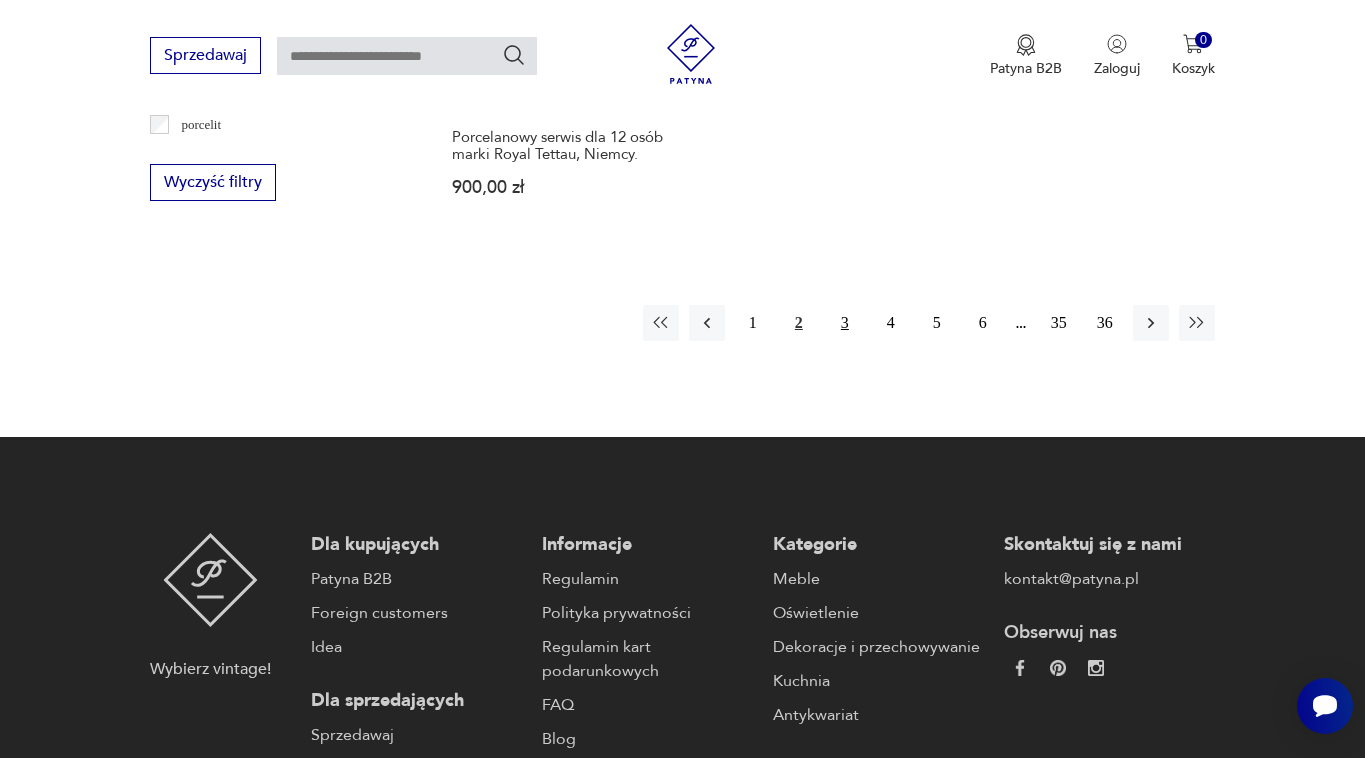 click on "3" at bounding box center [845, 323] 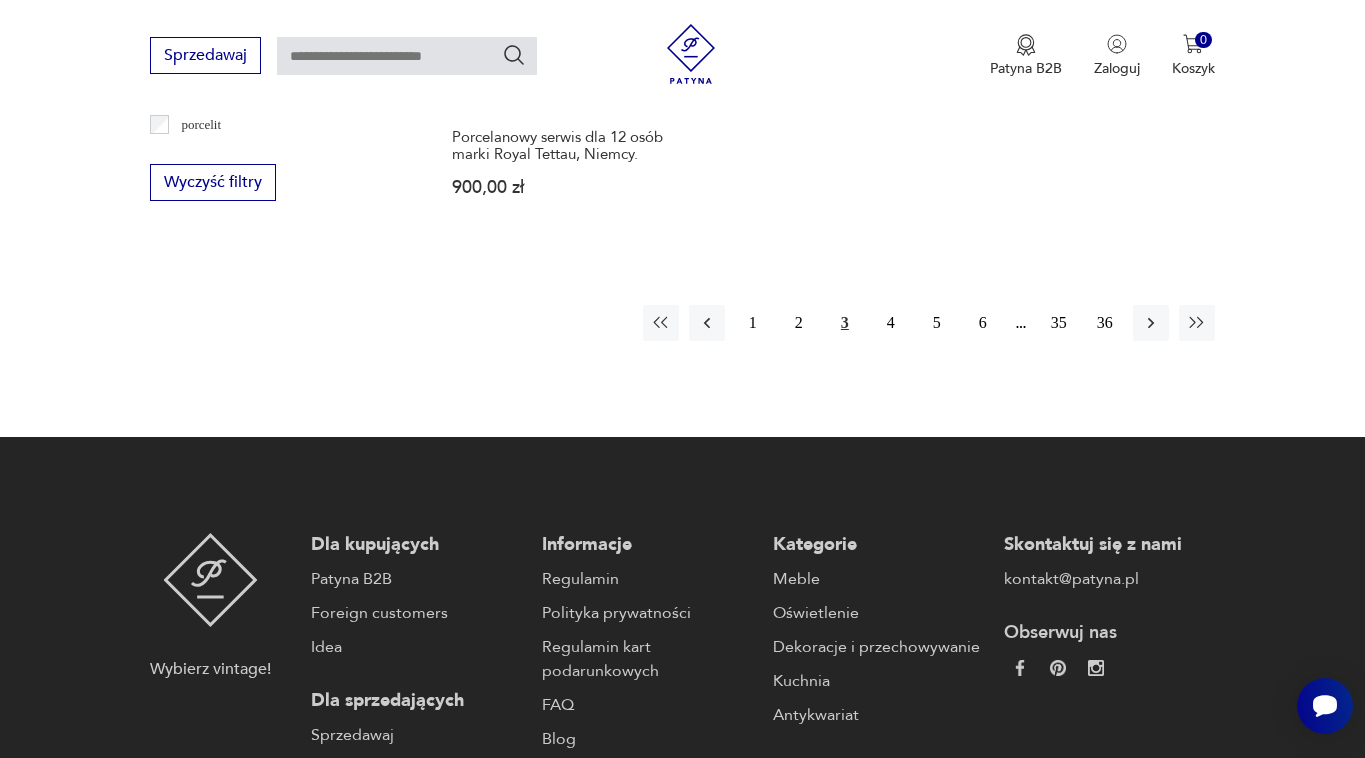 scroll, scrollTop: 532, scrollLeft: 0, axis: vertical 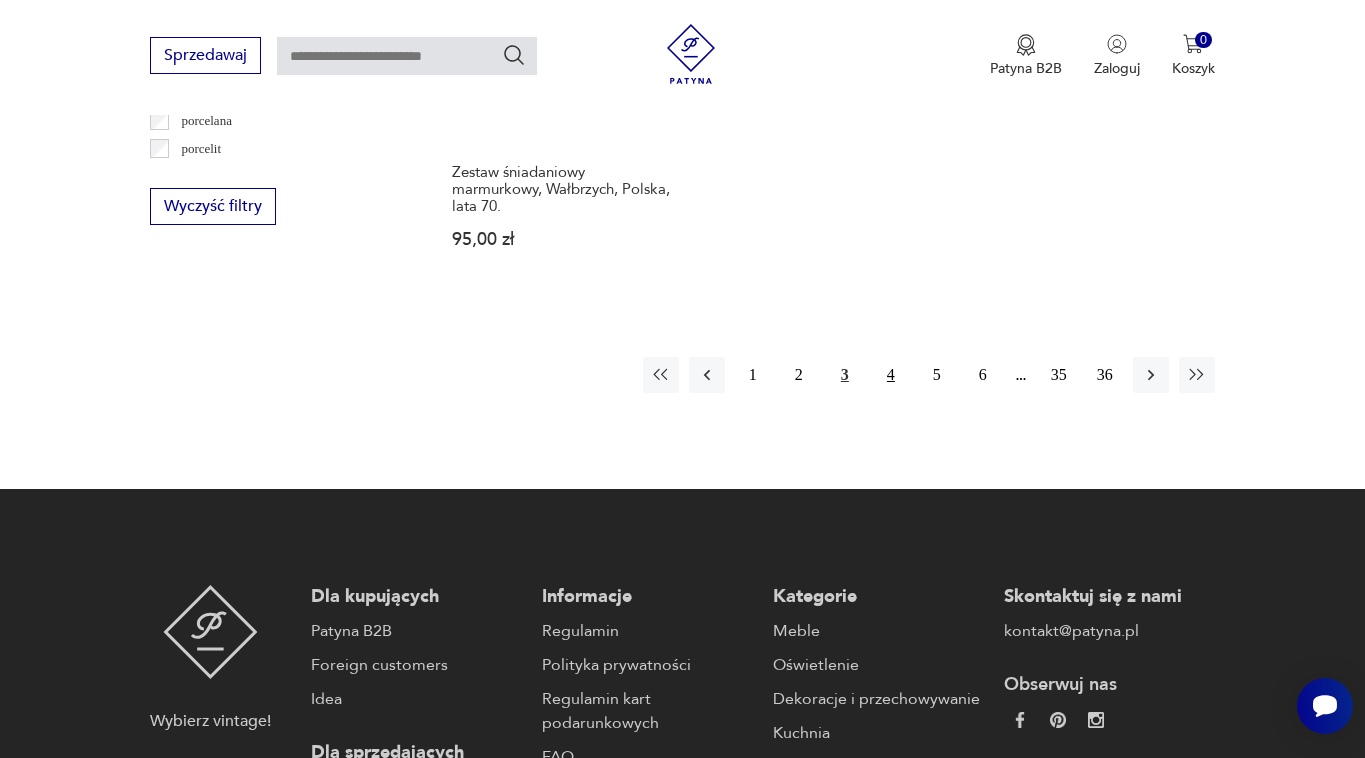 click on "4" at bounding box center (891, 375) 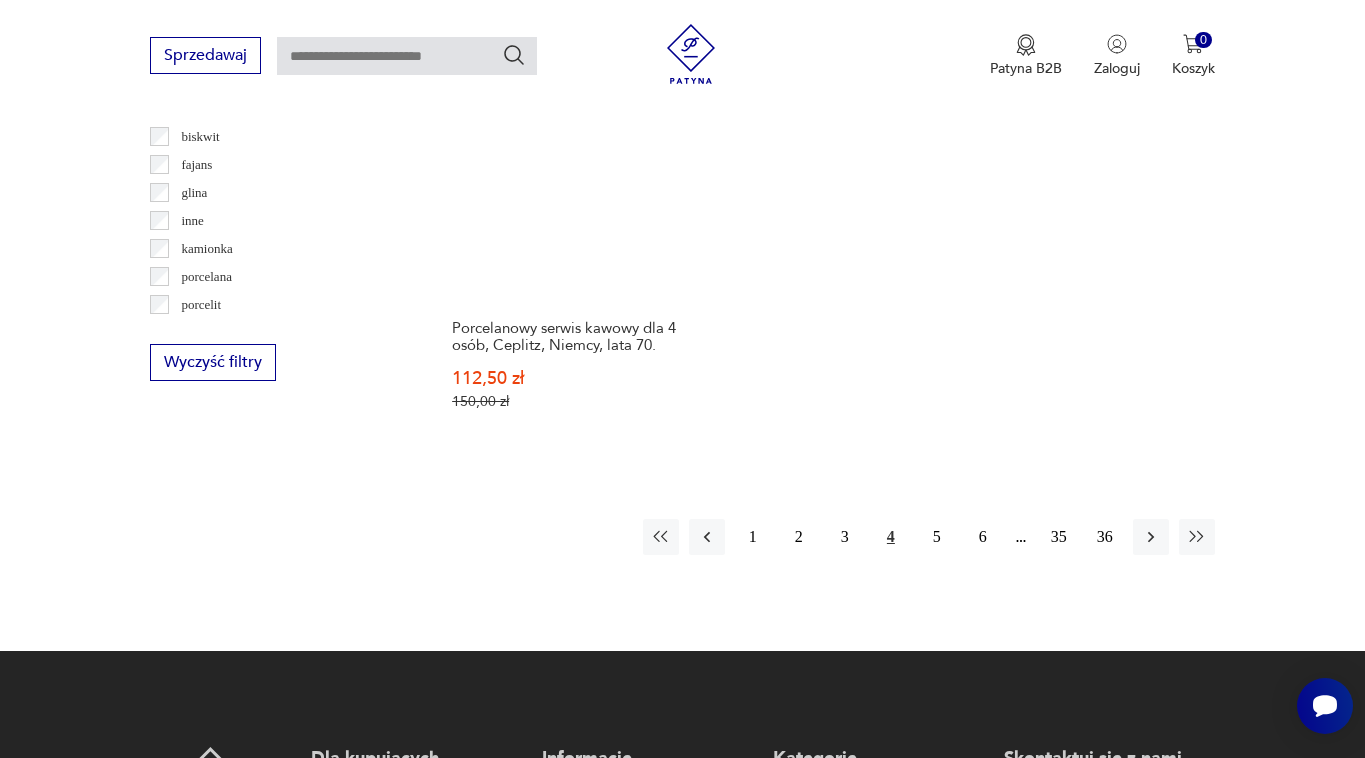 scroll, scrollTop: 2885, scrollLeft: 0, axis: vertical 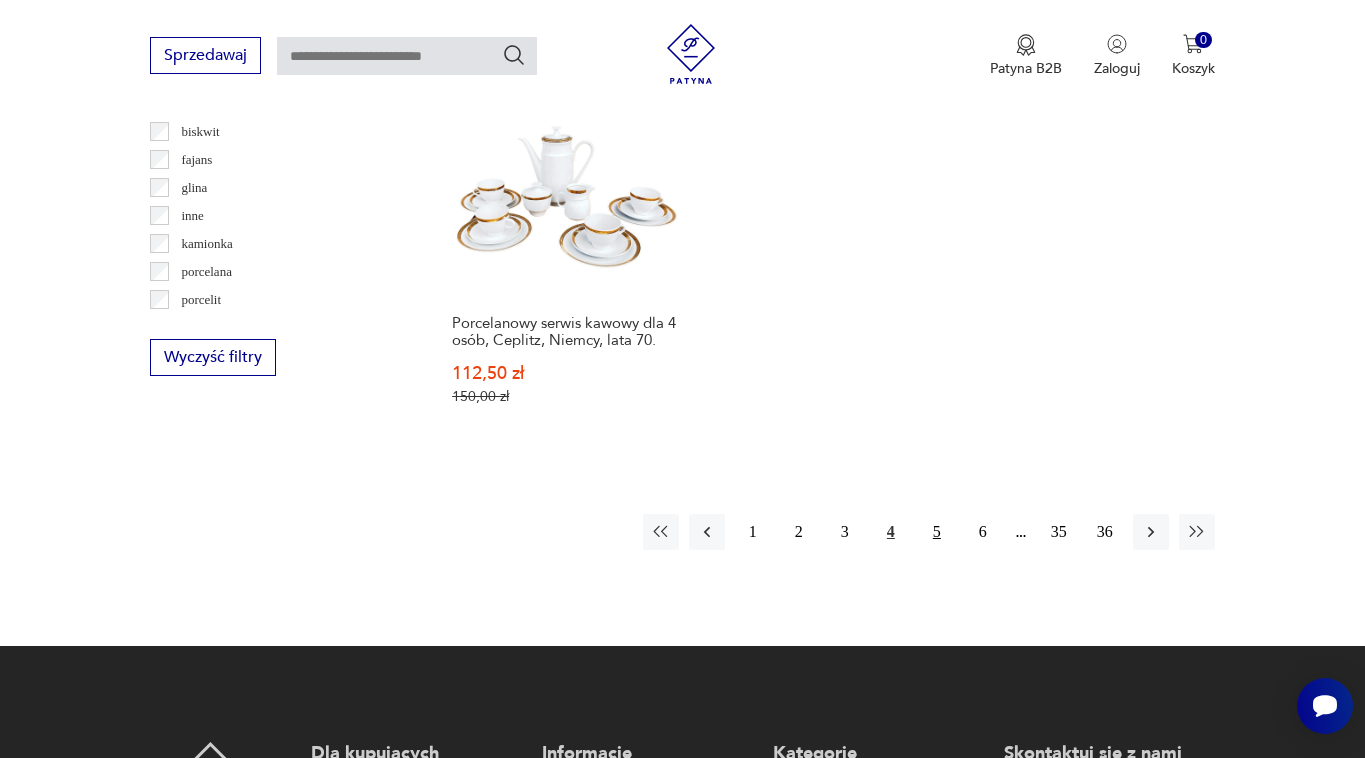 click on "5" at bounding box center (937, 532) 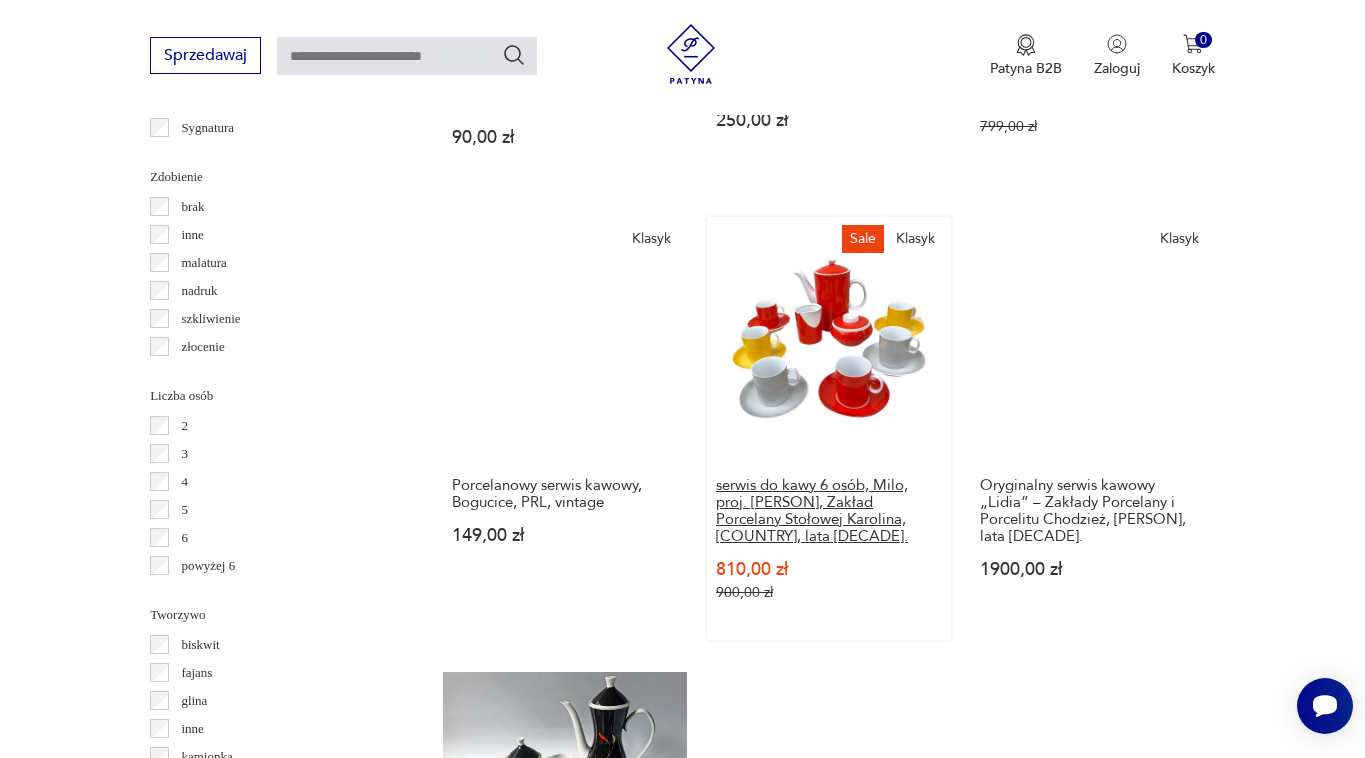 scroll, scrollTop: 2380, scrollLeft: 0, axis: vertical 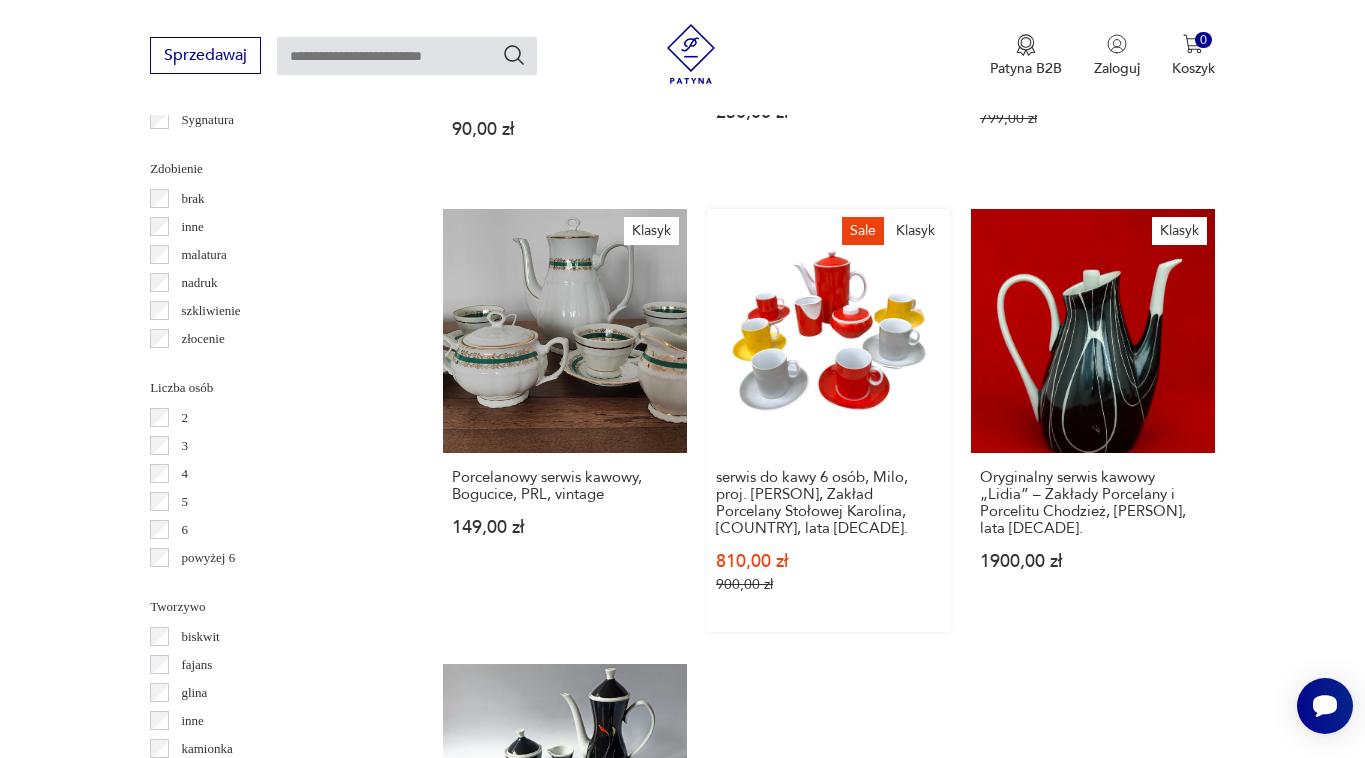click on "Sale Klasyk serwis do kawy 6 osób, Milo, proj. [PERSON], Zakład Porcelany Stołowej Karolina, [COUNTRY], lata [DECADE]. 810,00 zł 900,00 zł" at bounding box center (829, 420) 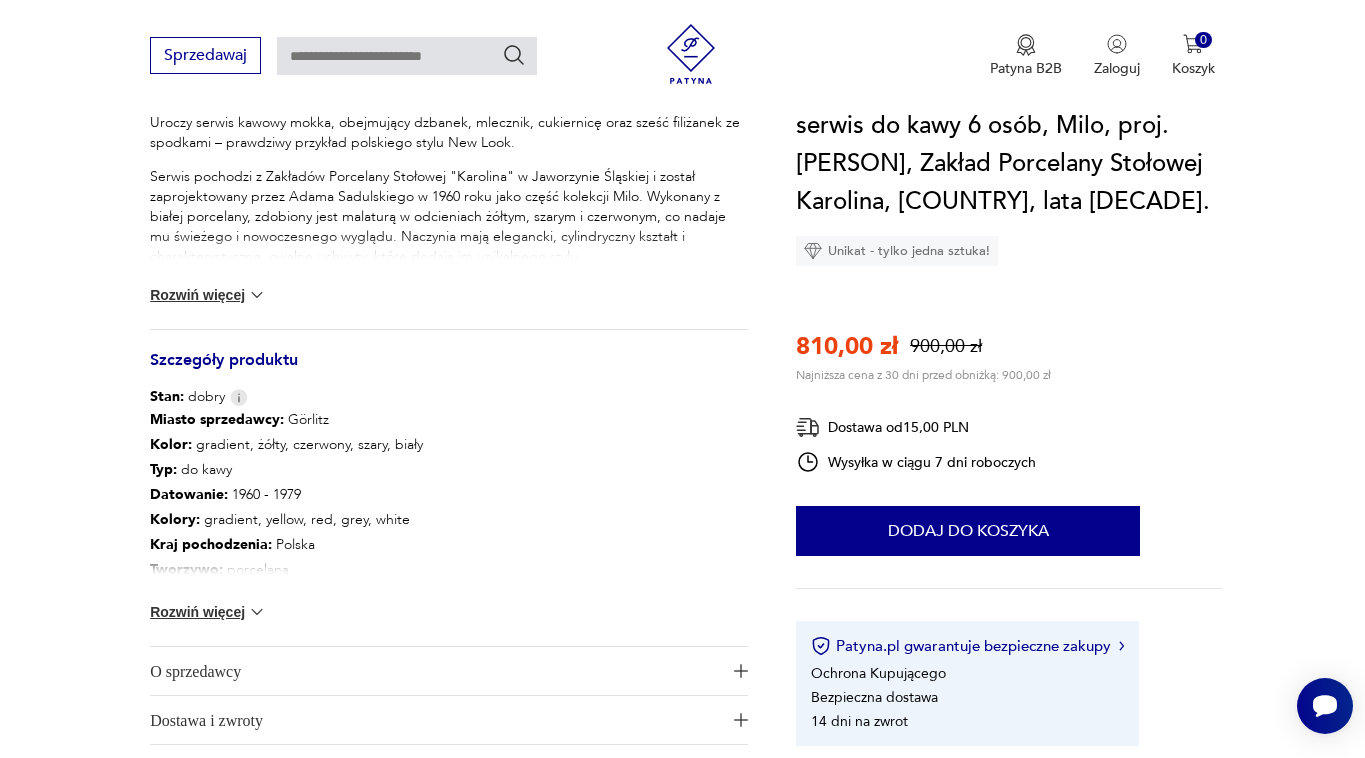 scroll, scrollTop: 806, scrollLeft: 0, axis: vertical 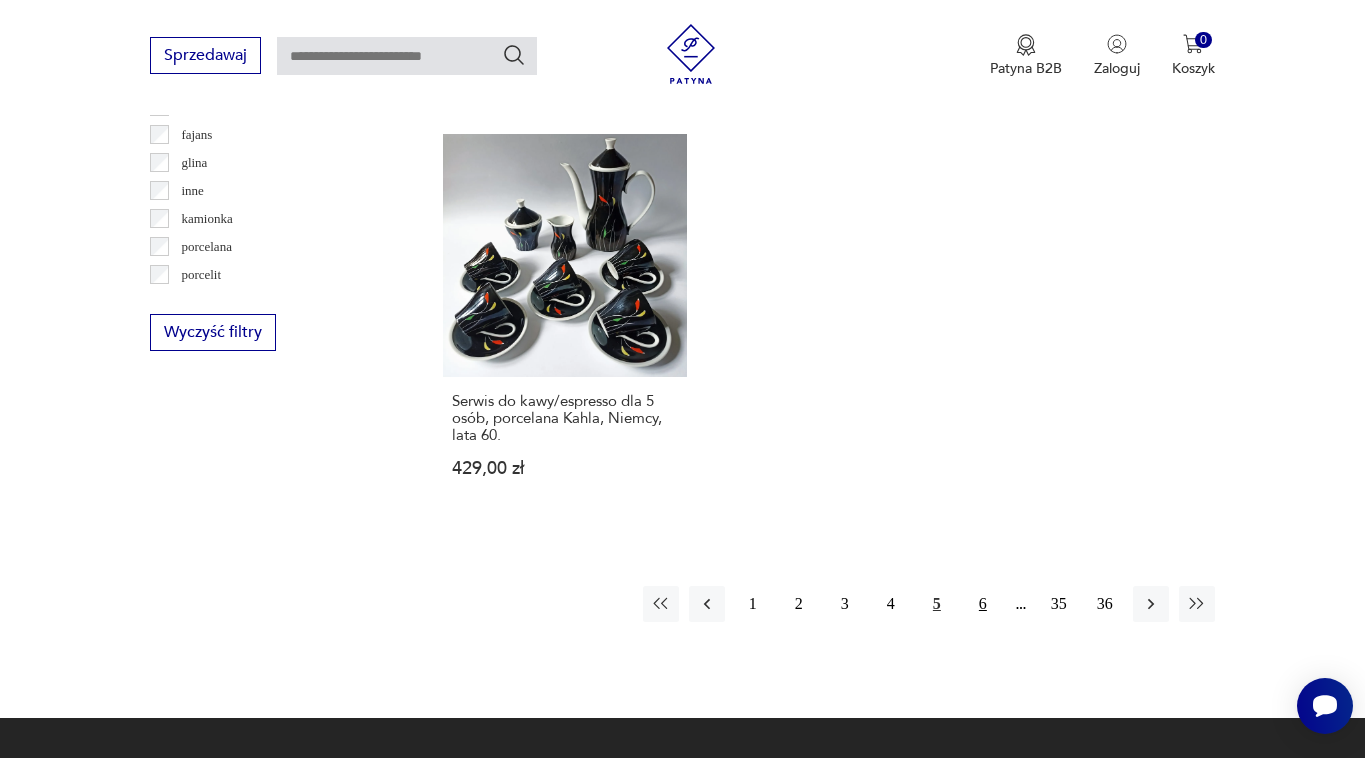 click on "6" at bounding box center (983, 604) 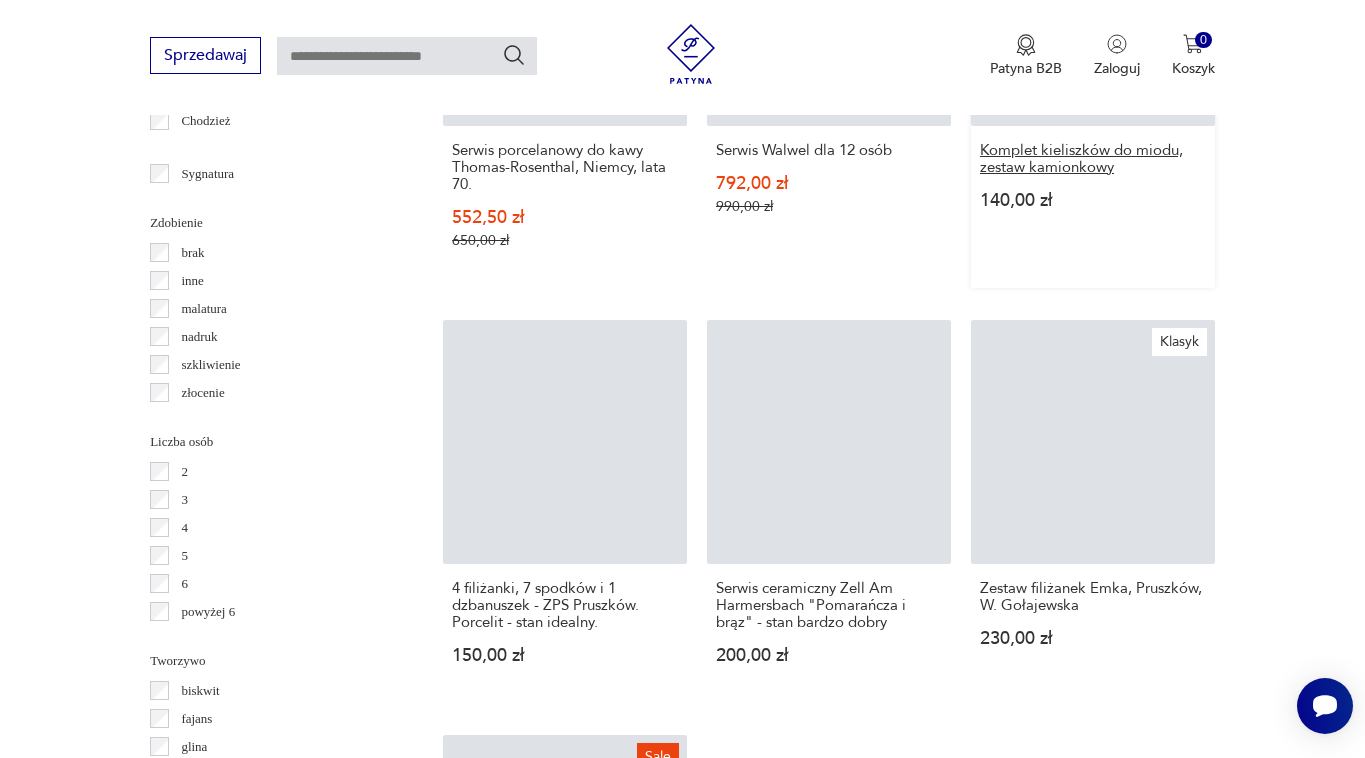scroll, scrollTop: 2355, scrollLeft: 0, axis: vertical 